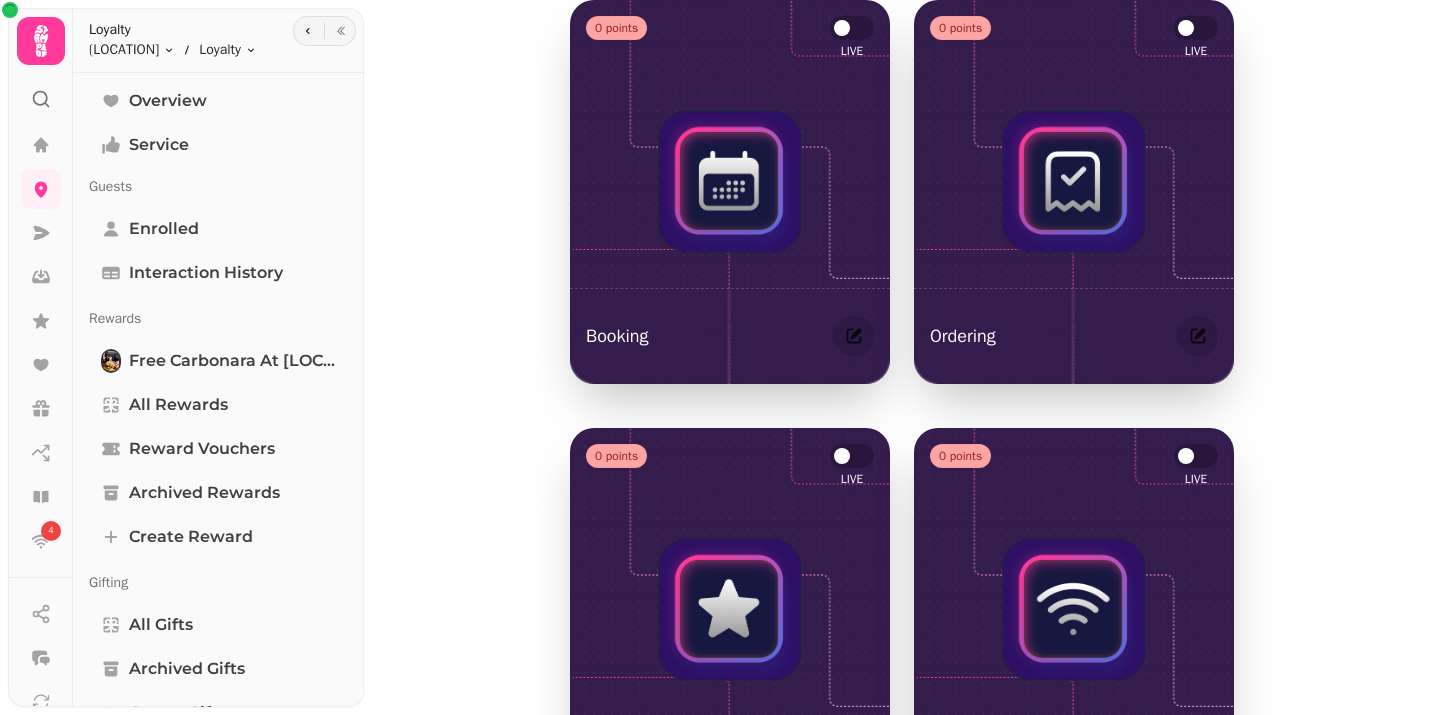 scroll, scrollTop: 0, scrollLeft: 0, axis: both 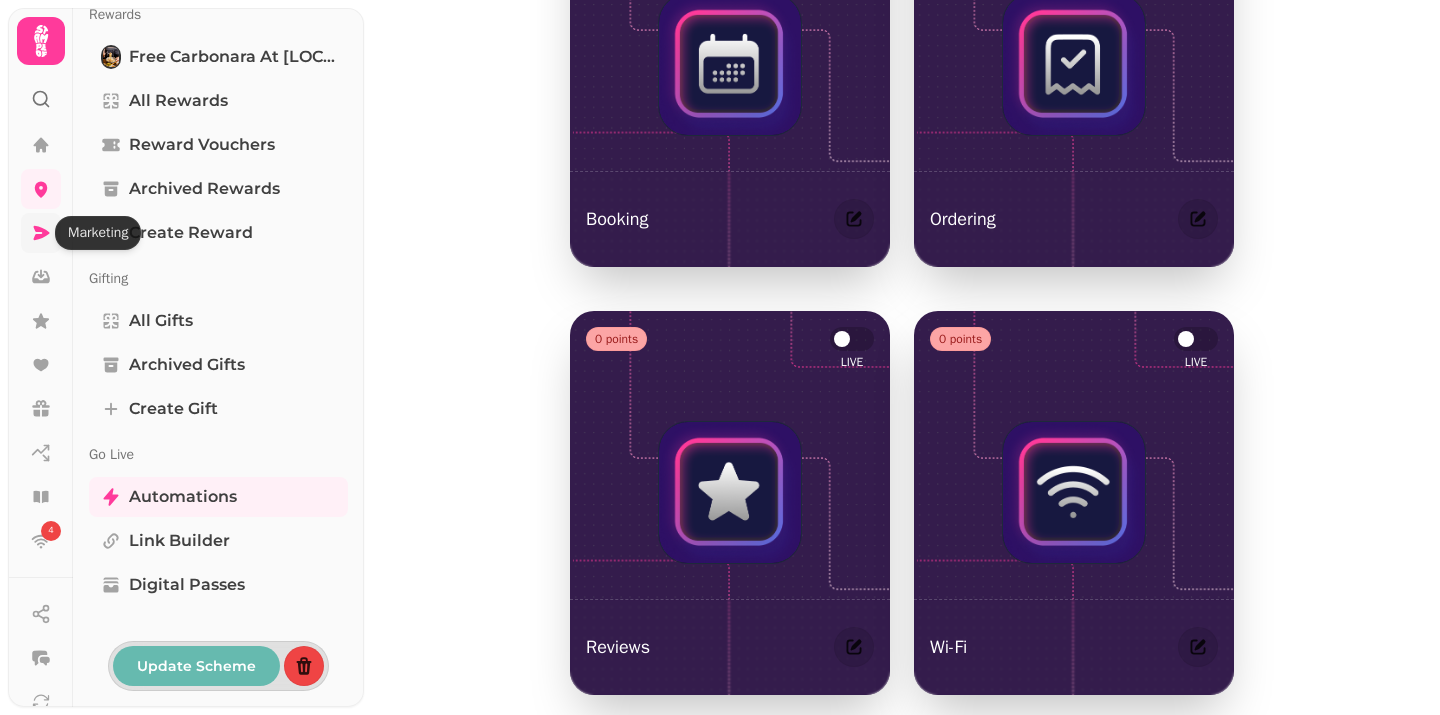 click 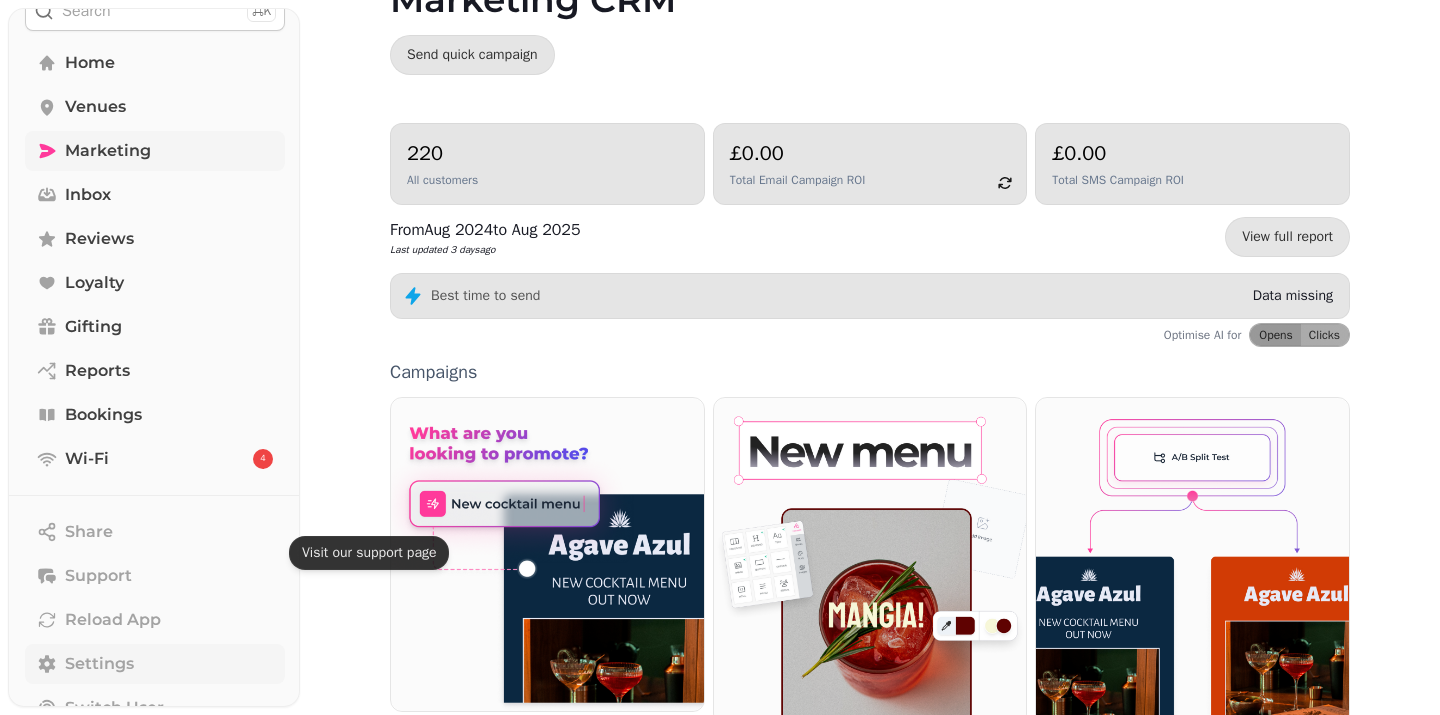 scroll, scrollTop: 169, scrollLeft: 0, axis: vertical 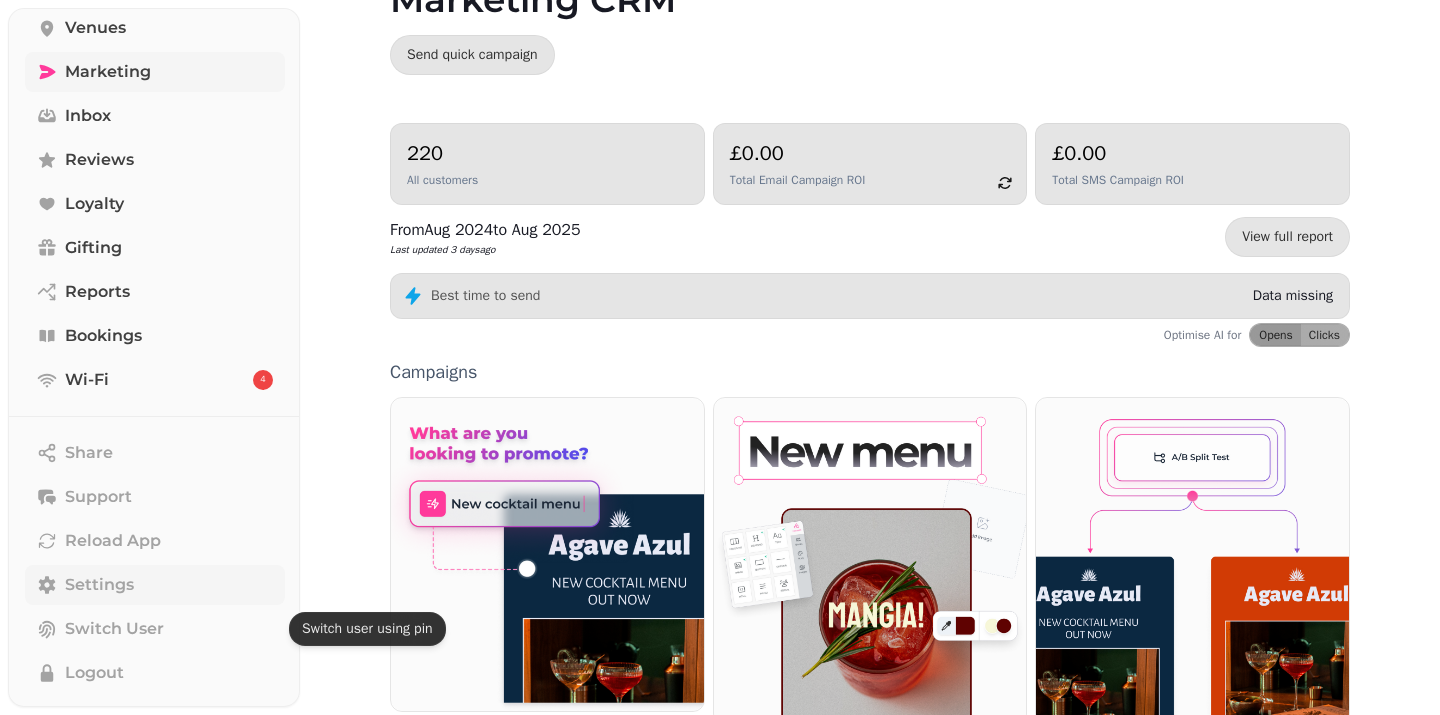 click on "Settings" at bounding box center (99, 585) 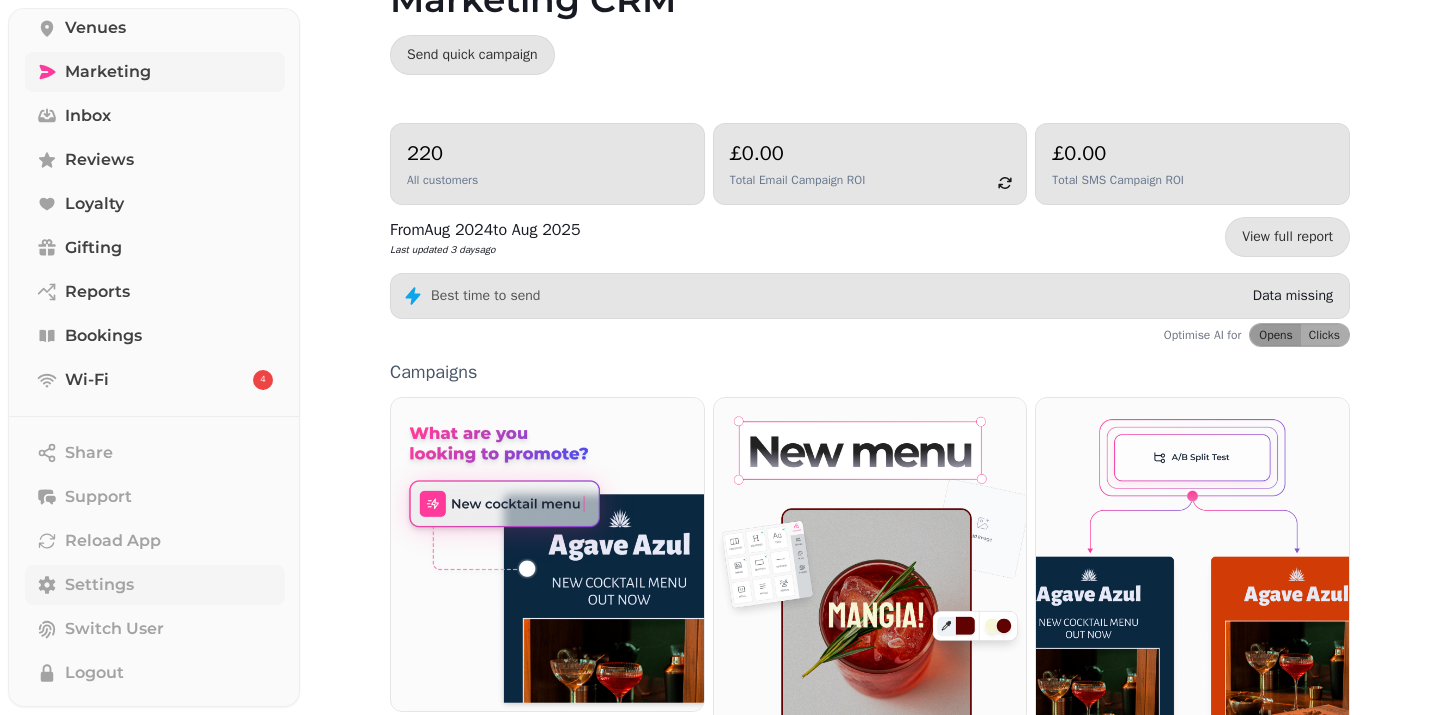 scroll, scrollTop: 0, scrollLeft: 0, axis: both 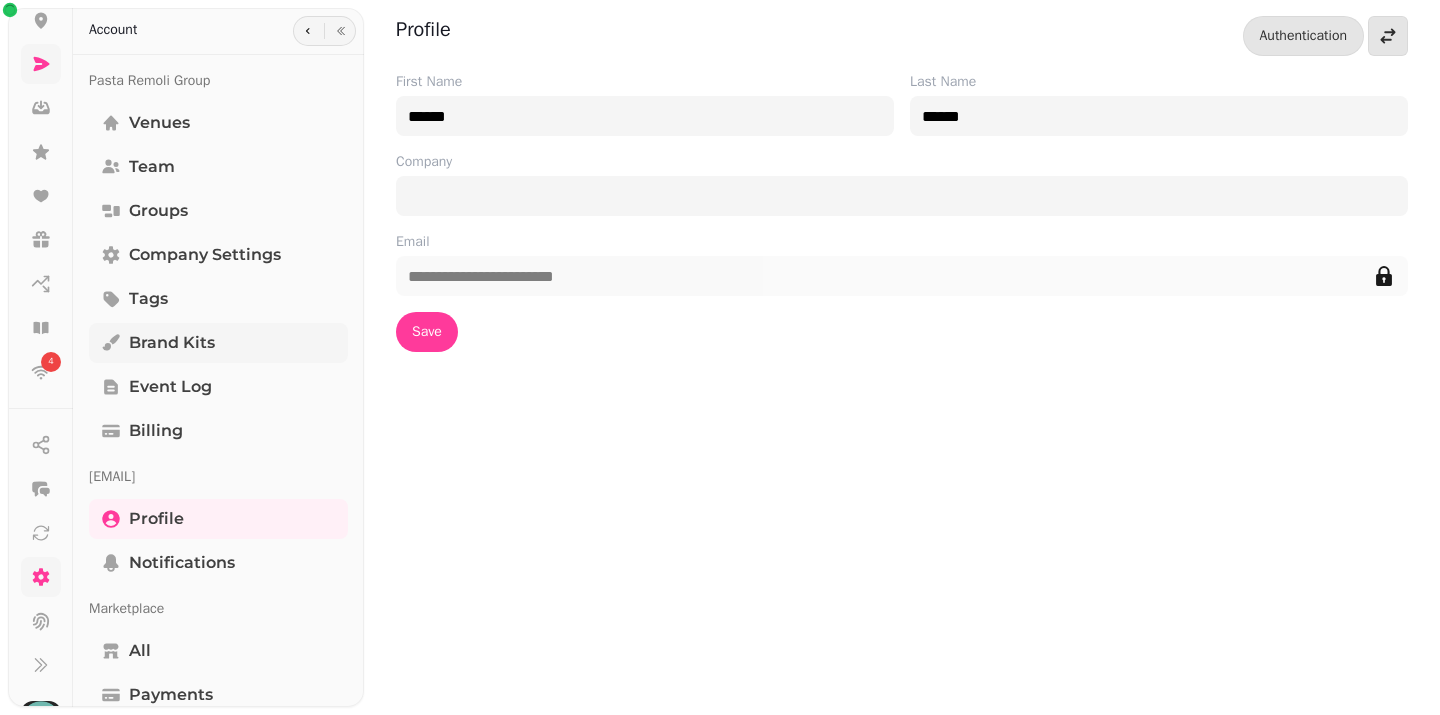 click on "Brand Kits" at bounding box center (218, 343) 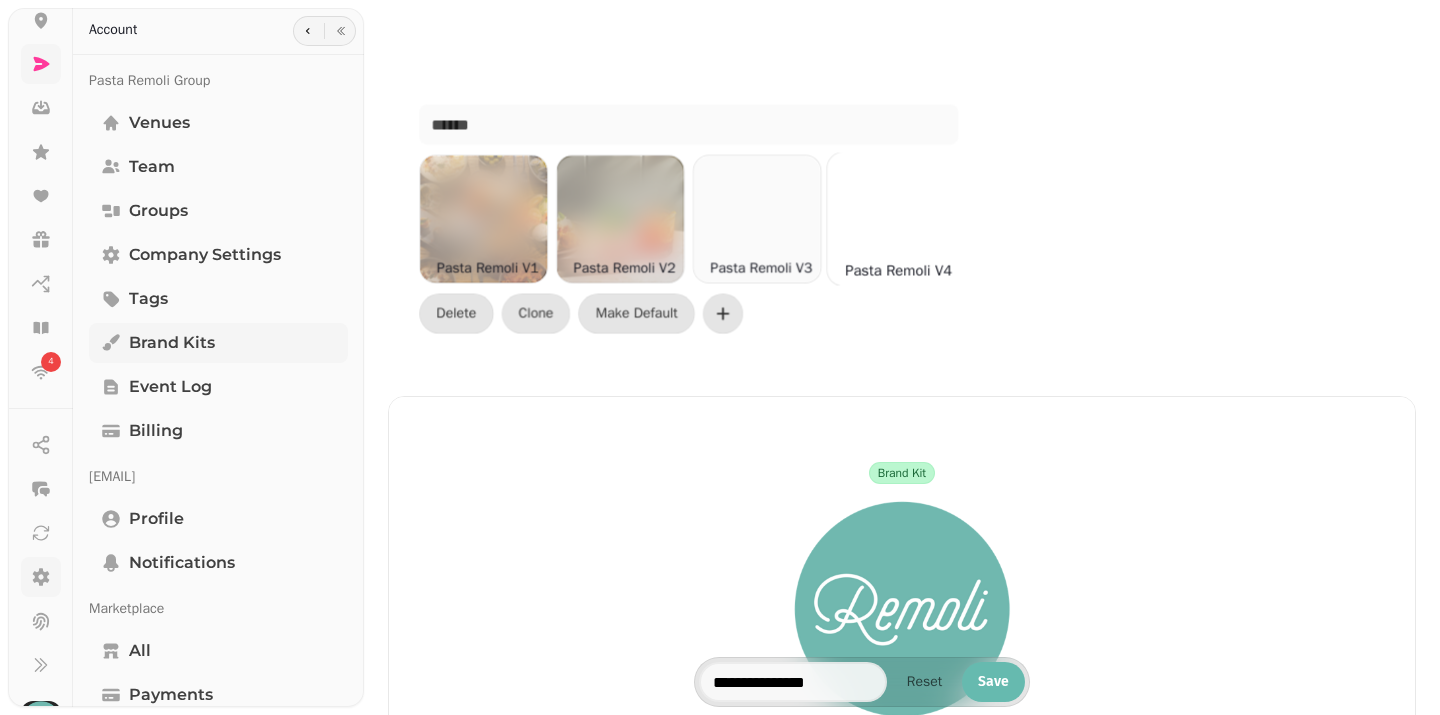 scroll, scrollTop: 0, scrollLeft: 2, axis: horizontal 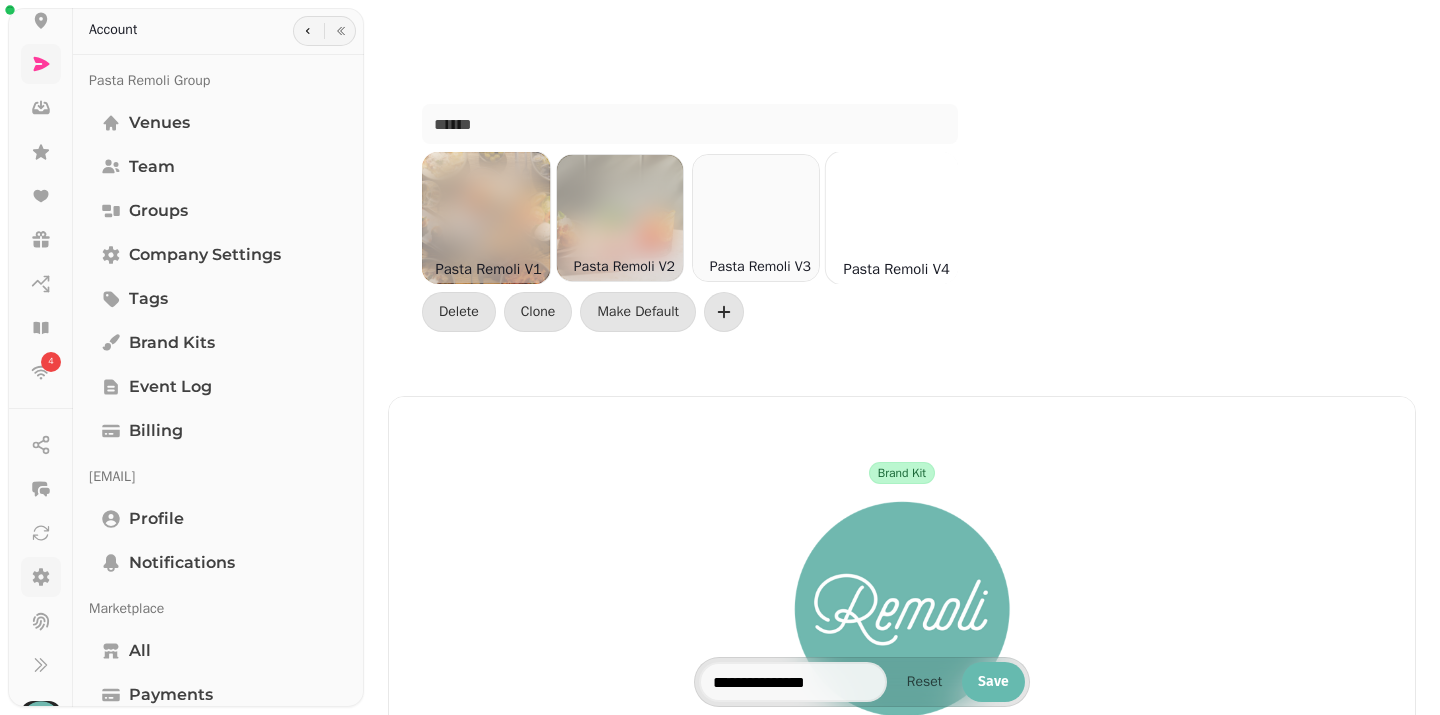 click at bounding box center (484, 218) 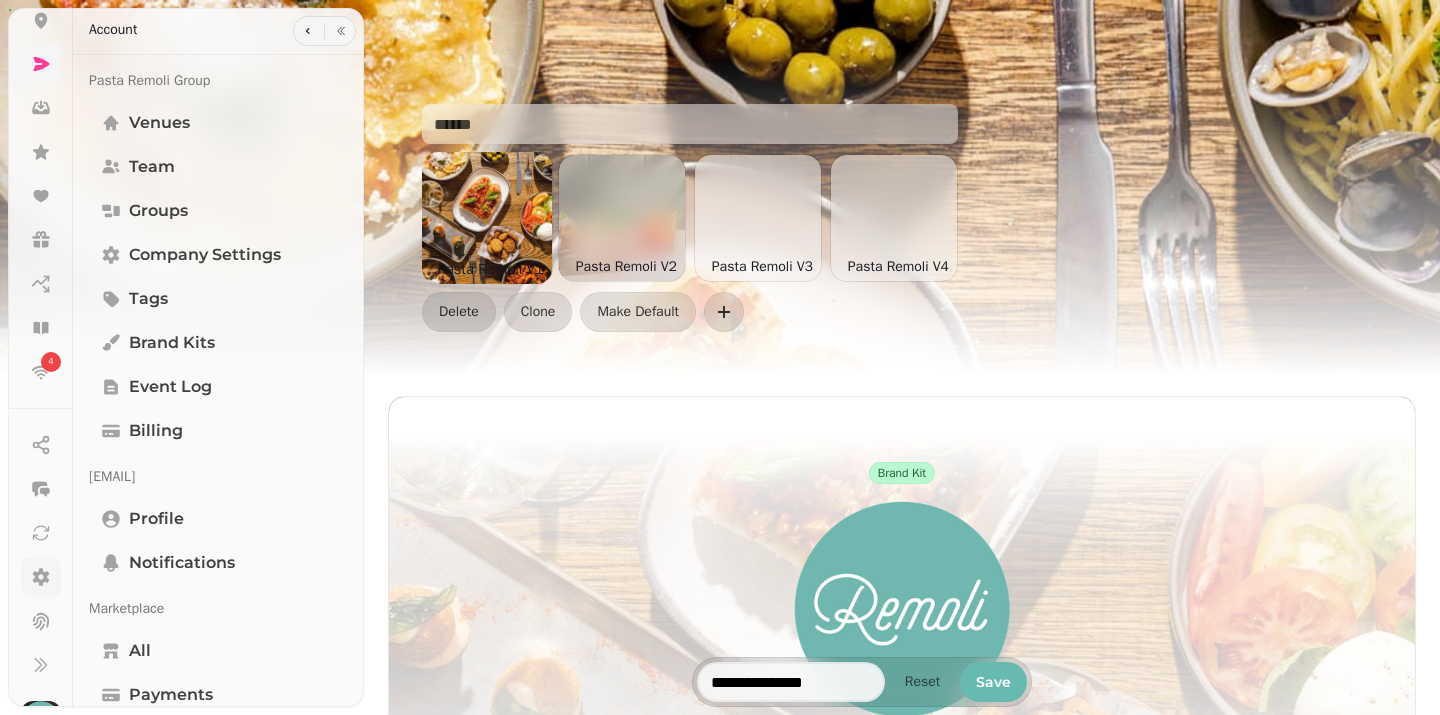 type on "**********" 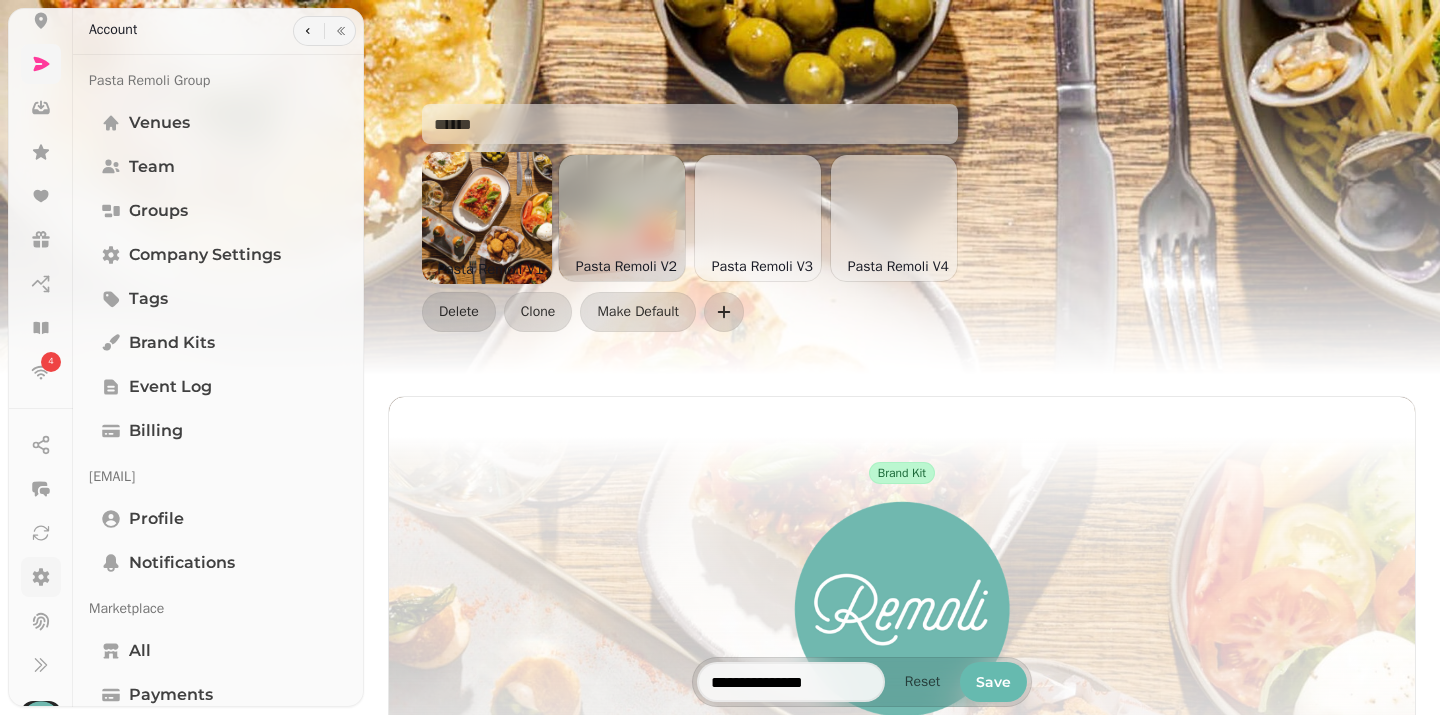 scroll, scrollTop: 1, scrollLeft: 0, axis: vertical 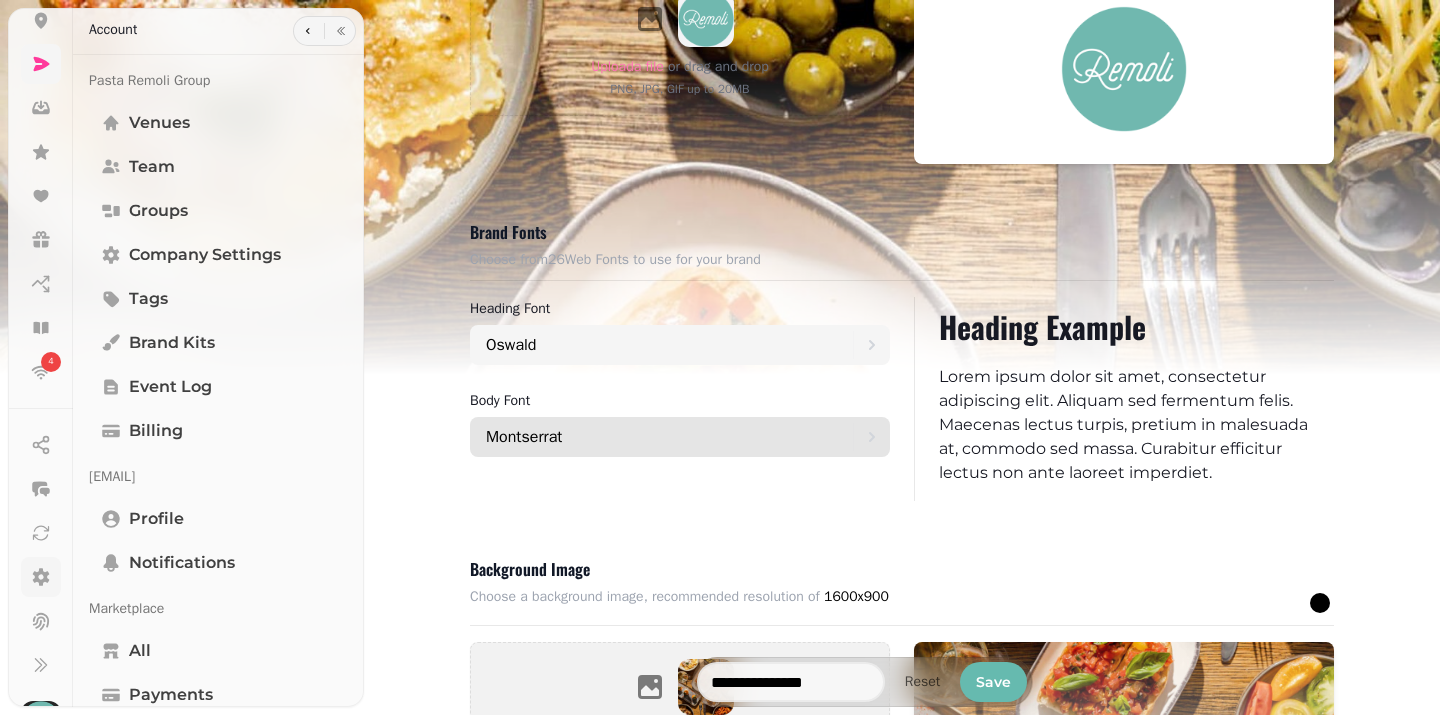 click on "Montserrat" at bounding box center [669, 437] 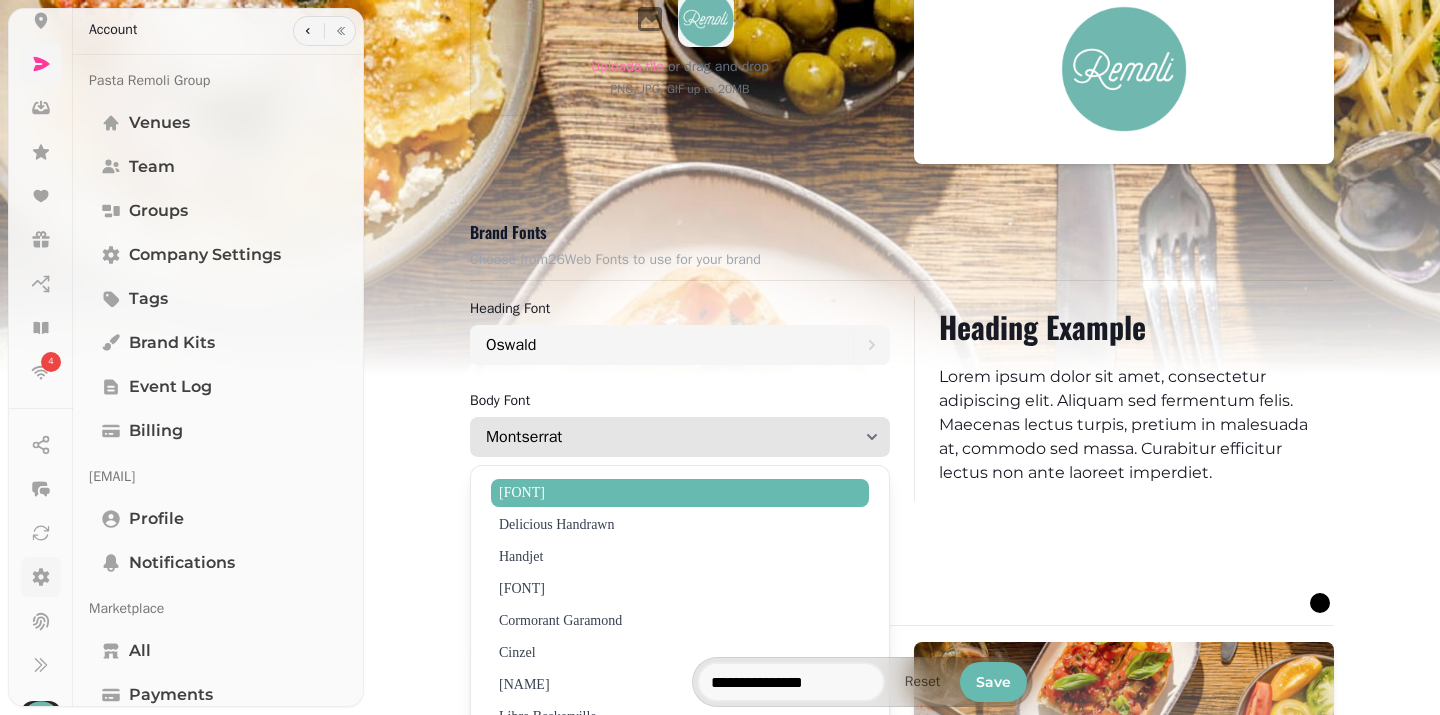 scroll, scrollTop: 558, scrollLeft: 0, axis: vertical 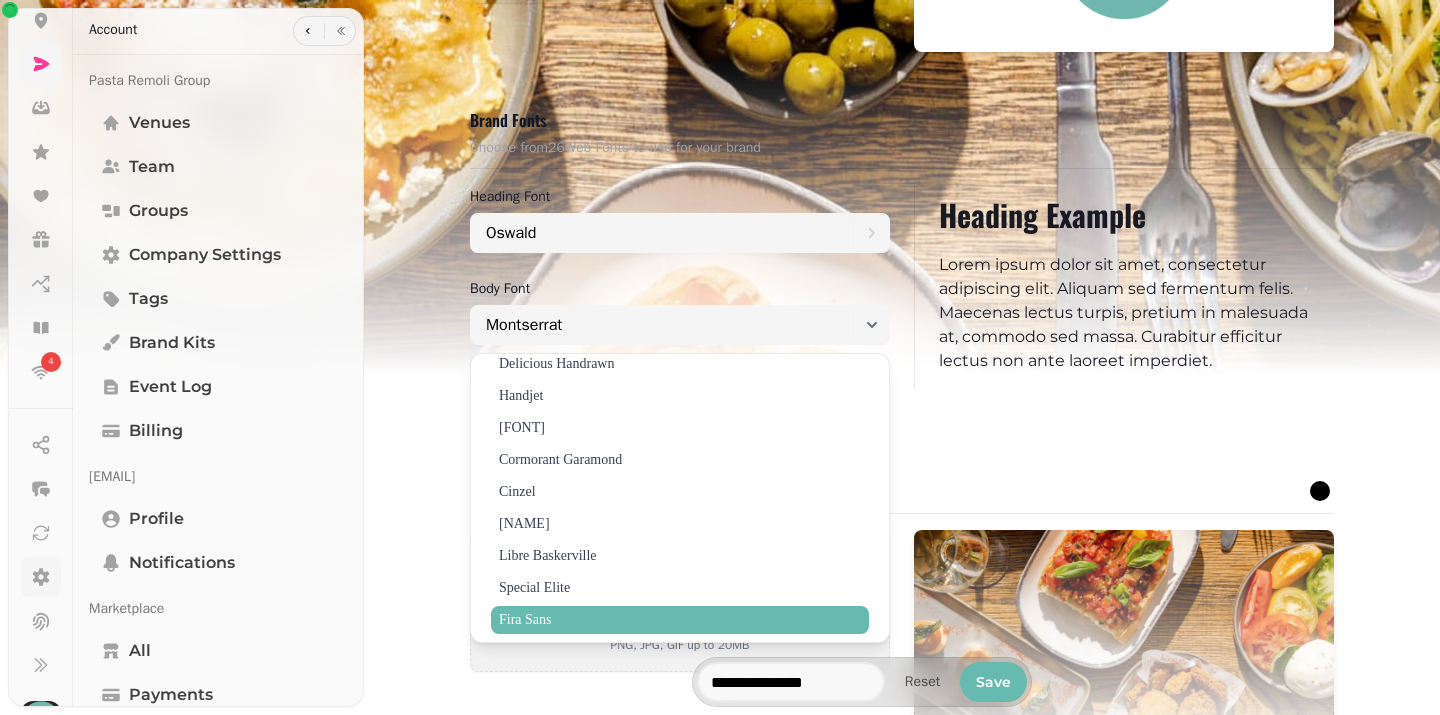 click on "Fira Sans" at bounding box center (680, 620) 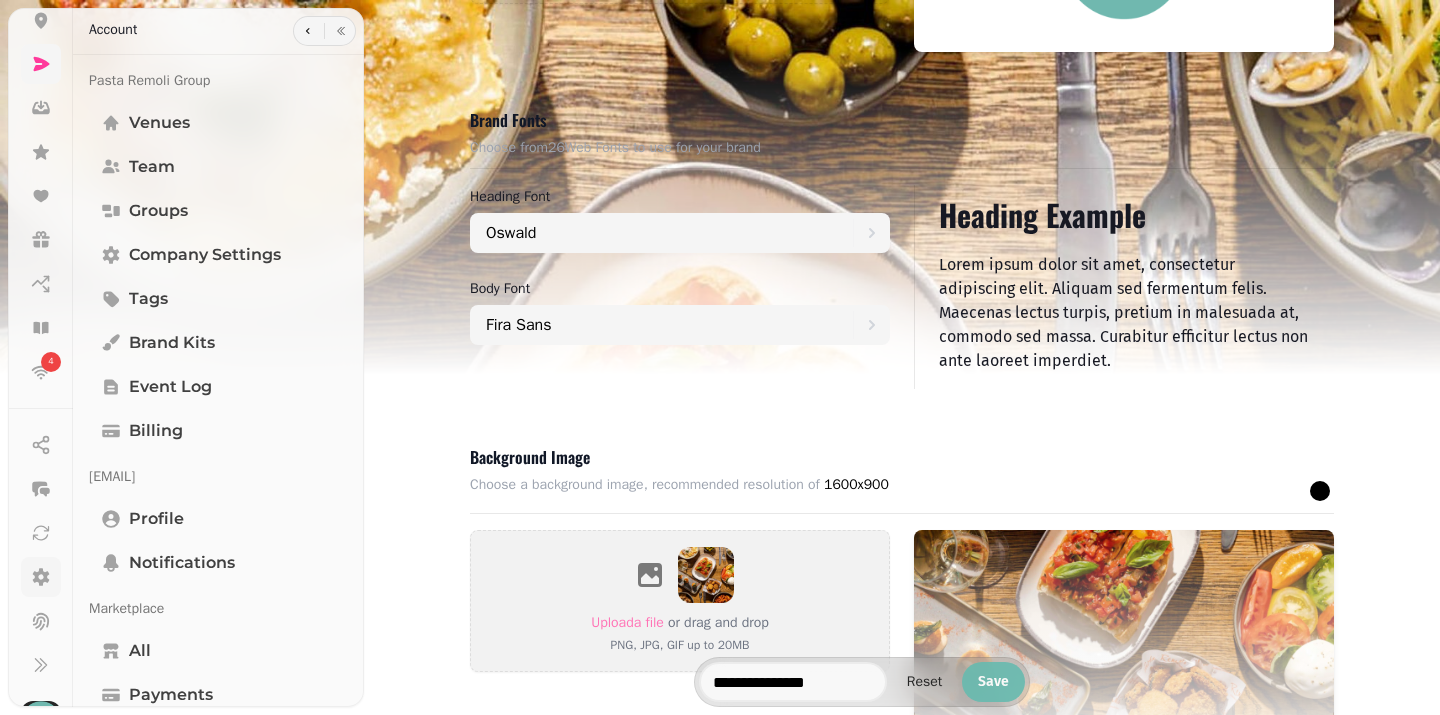 click on "Save" at bounding box center (993, 682) 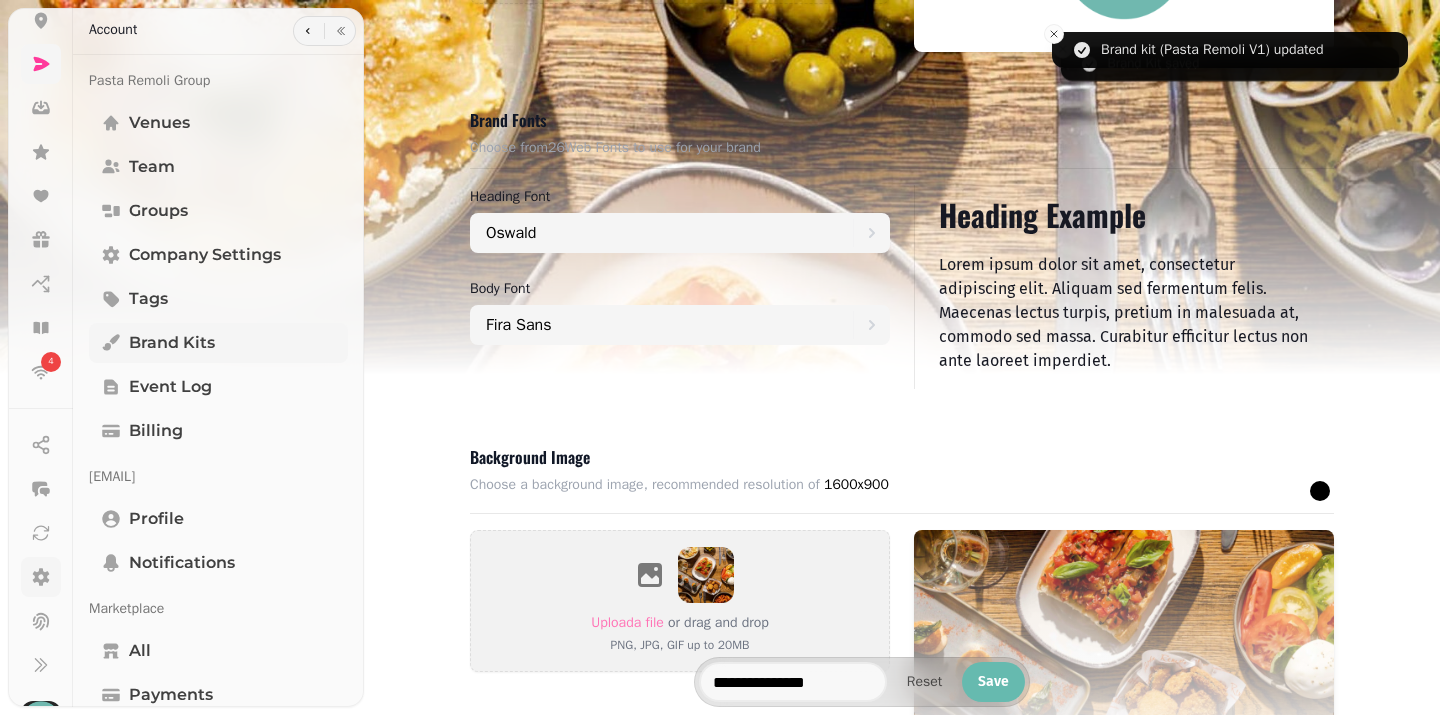 click on "Brand Kits" at bounding box center [218, 343] 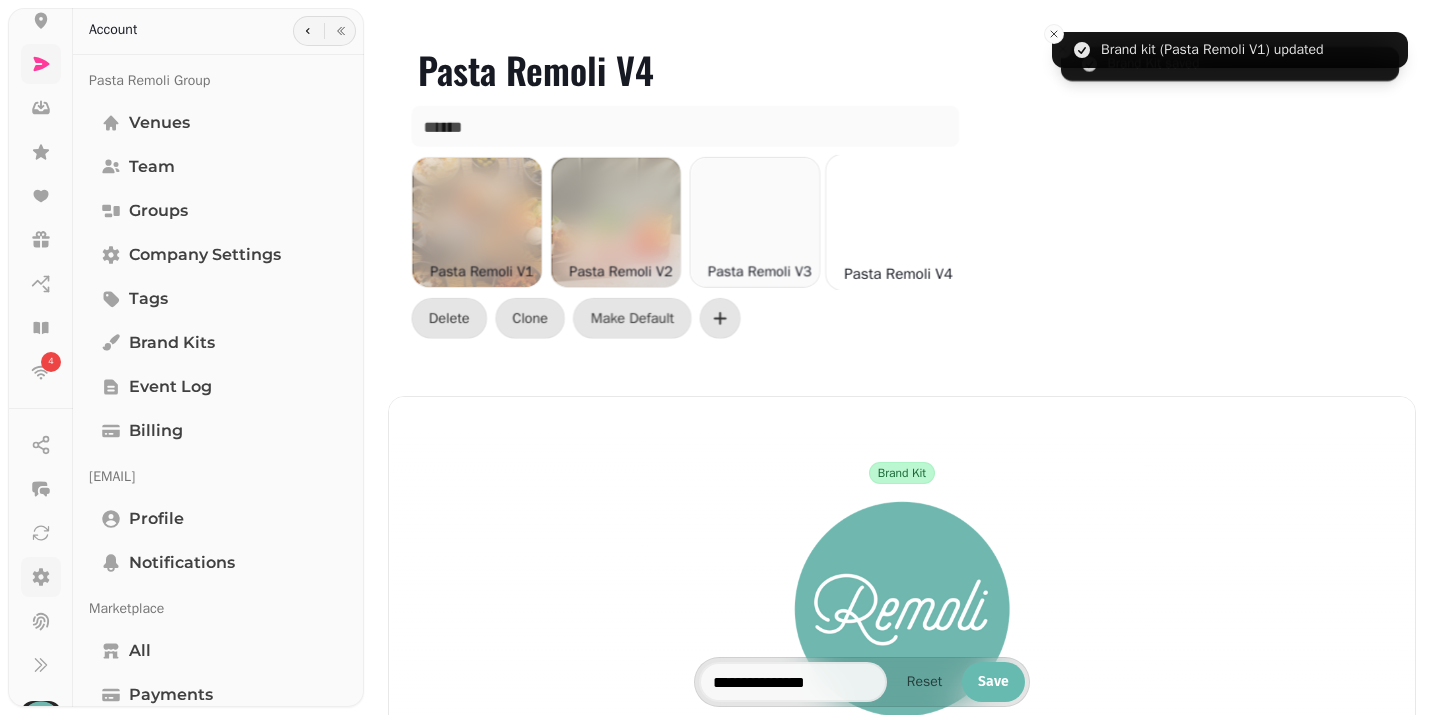 scroll, scrollTop: 0, scrollLeft: 2, axis: horizontal 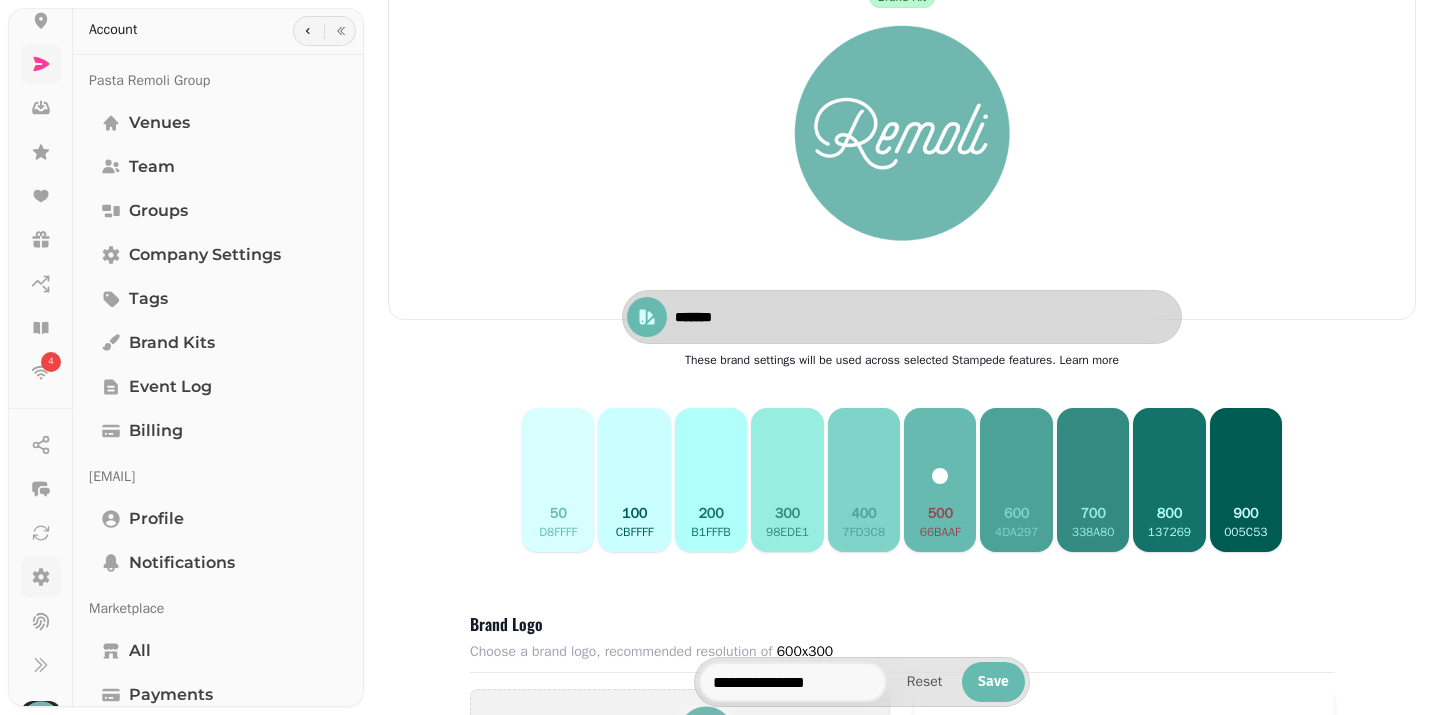 click on "*******" at bounding box center [745, 317] 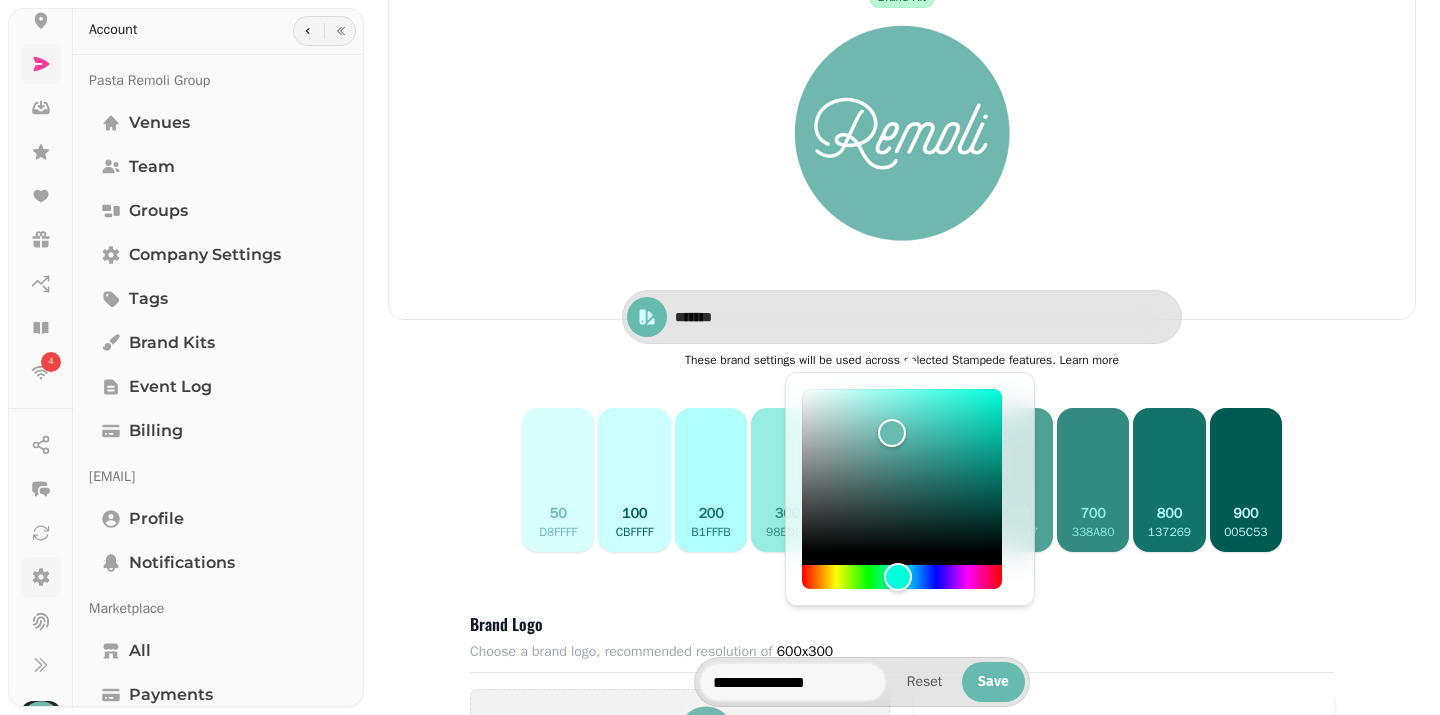 click on "Brand logo Choose a brand logo, recommended resolution of   600x300" at bounding box center [902, 642] 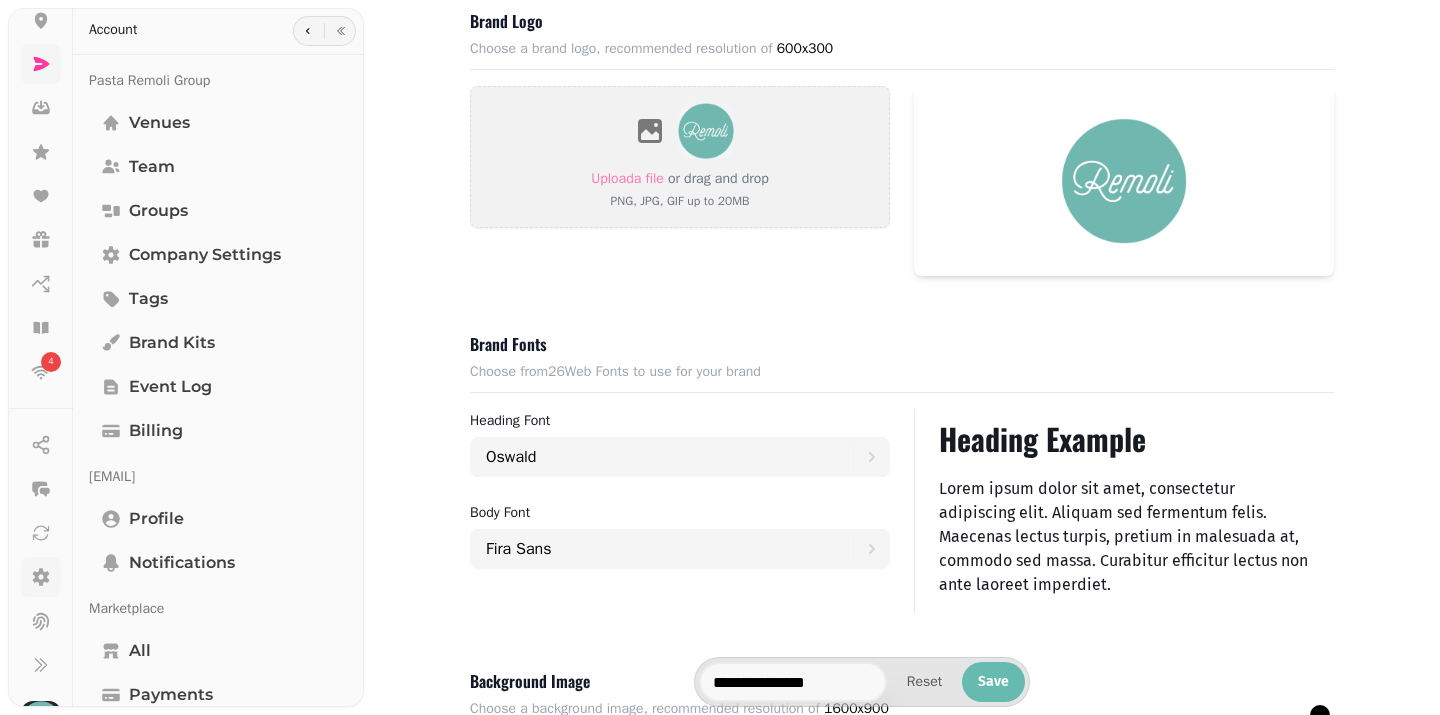 scroll, scrollTop: 1080, scrollLeft: 0, axis: vertical 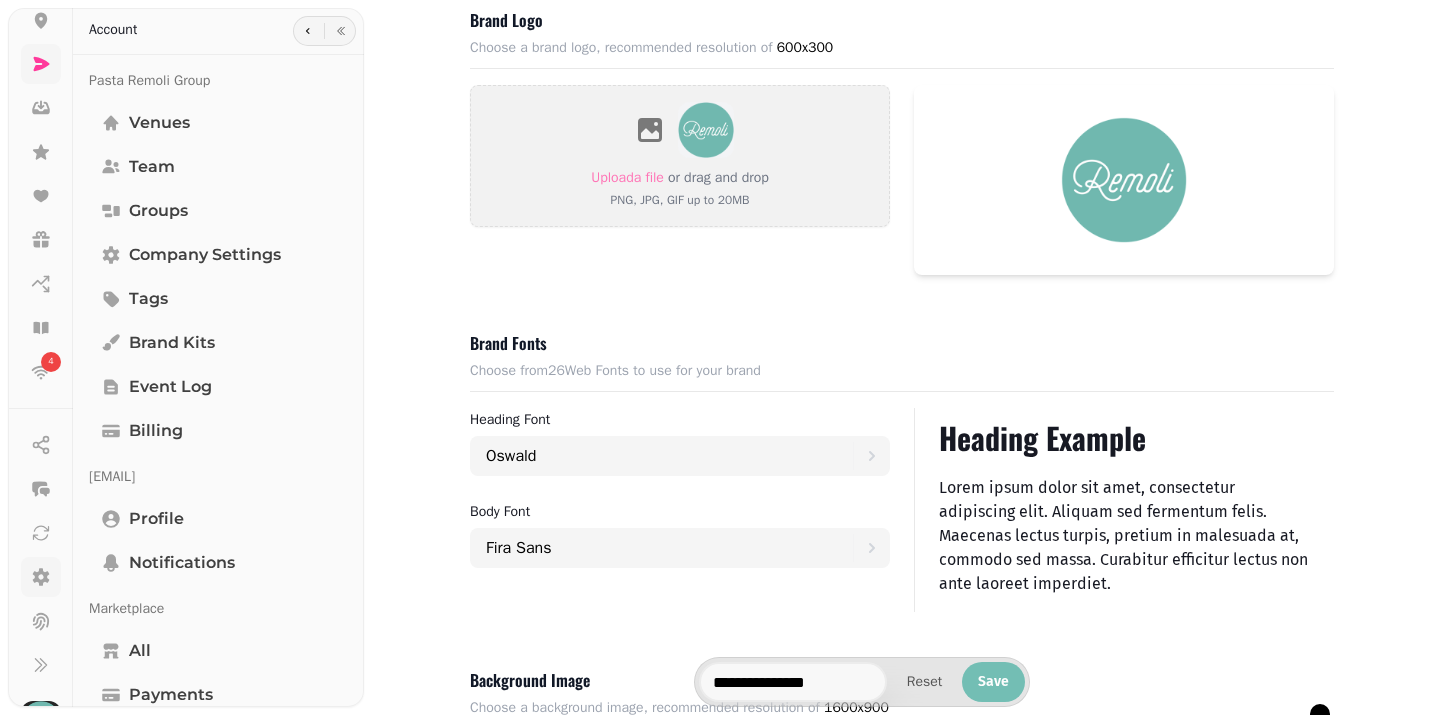 click on "Save" at bounding box center (993, 682) 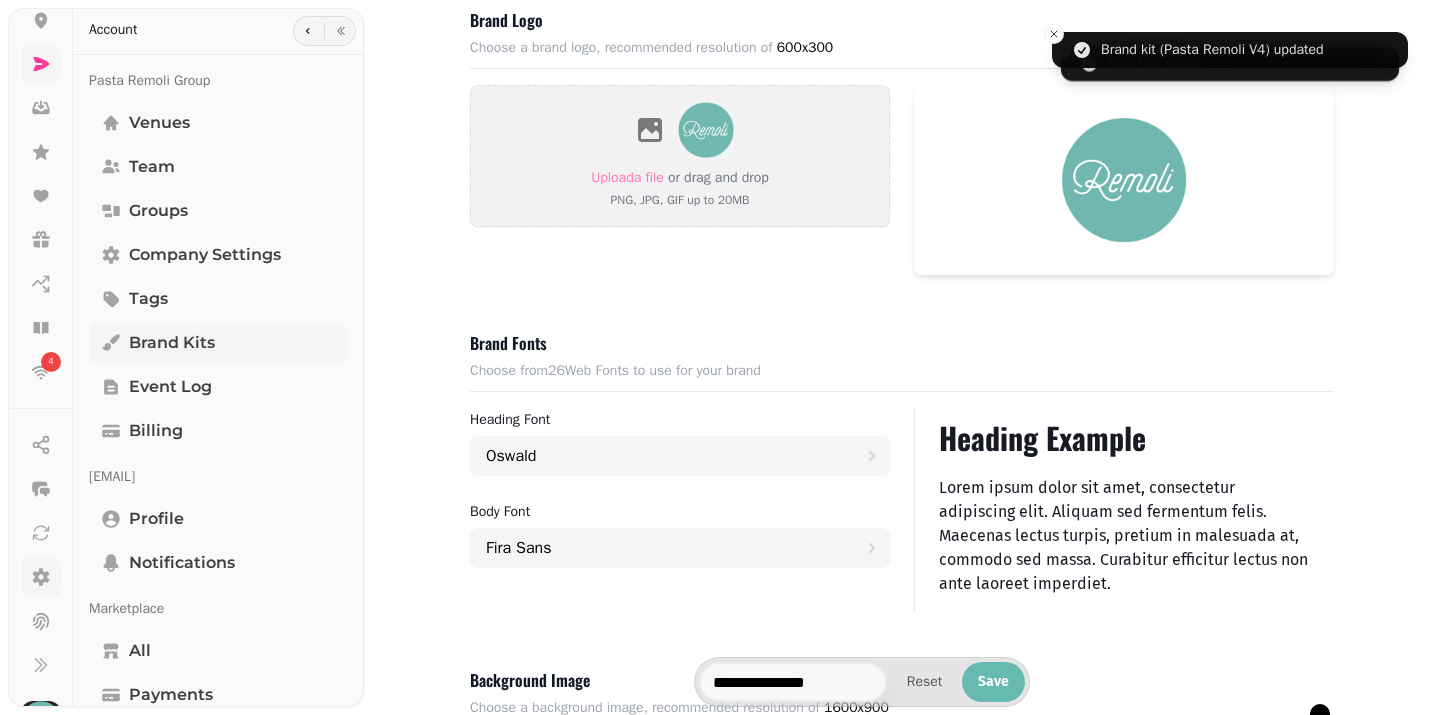 click on "Brand Kits" at bounding box center (218, 343) 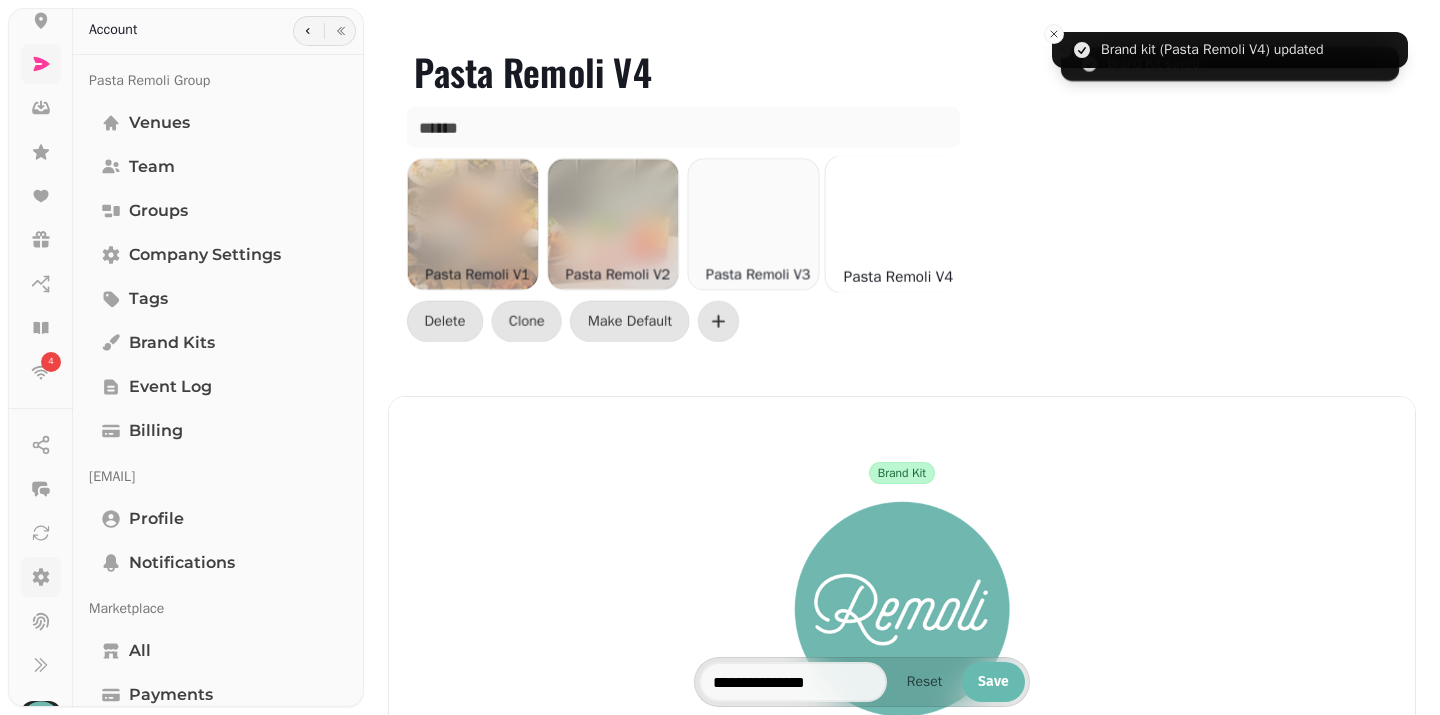 scroll, scrollTop: 0, scrollLeft: 2, axis: horizontal 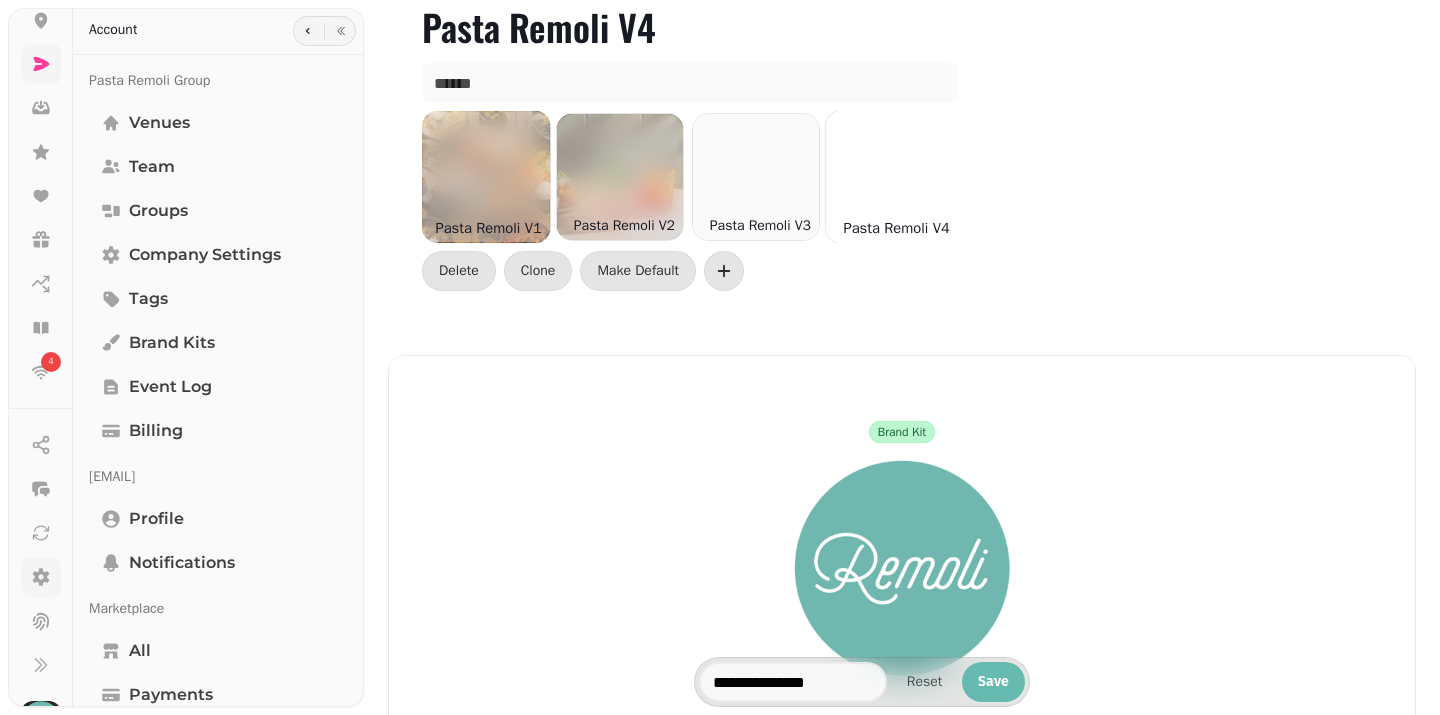 click at bounding box center (484, 177) 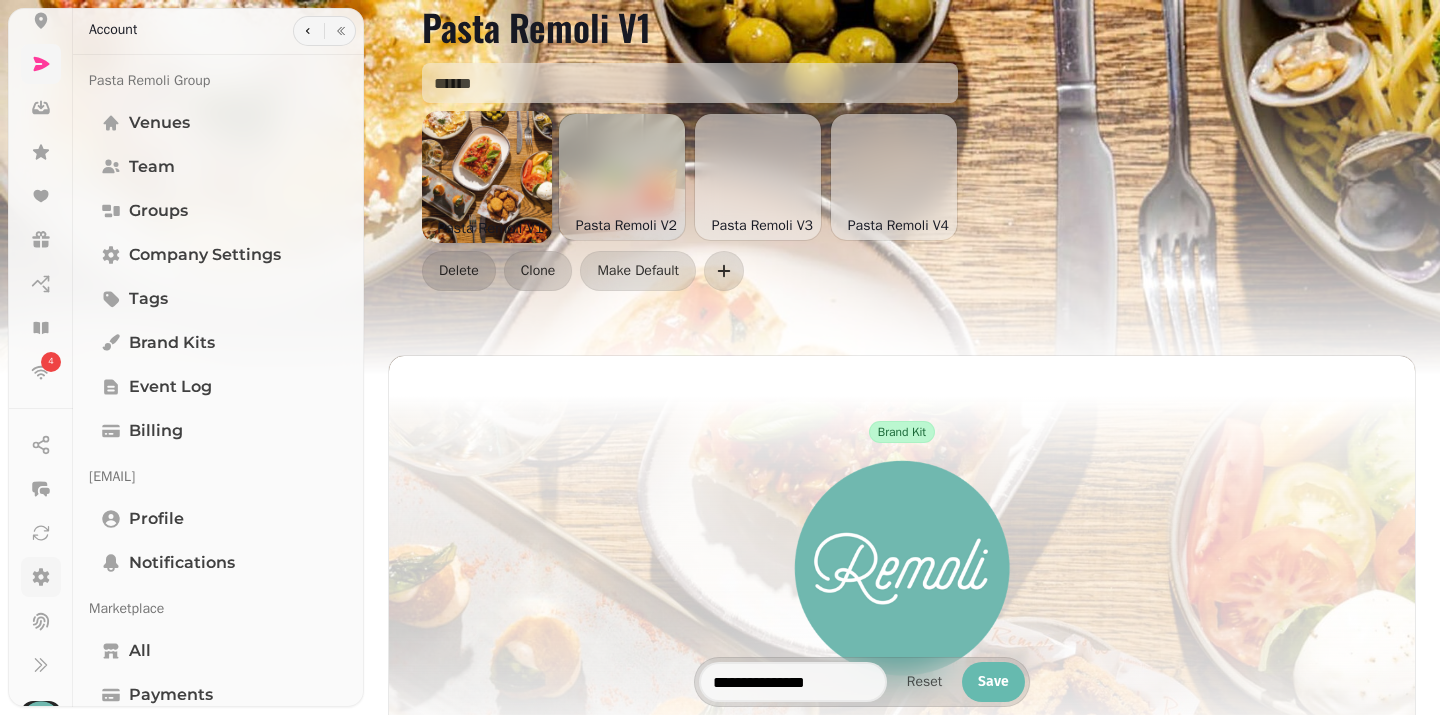 scroll, scrollTop: 0, scrollLeft: 0, axis: both 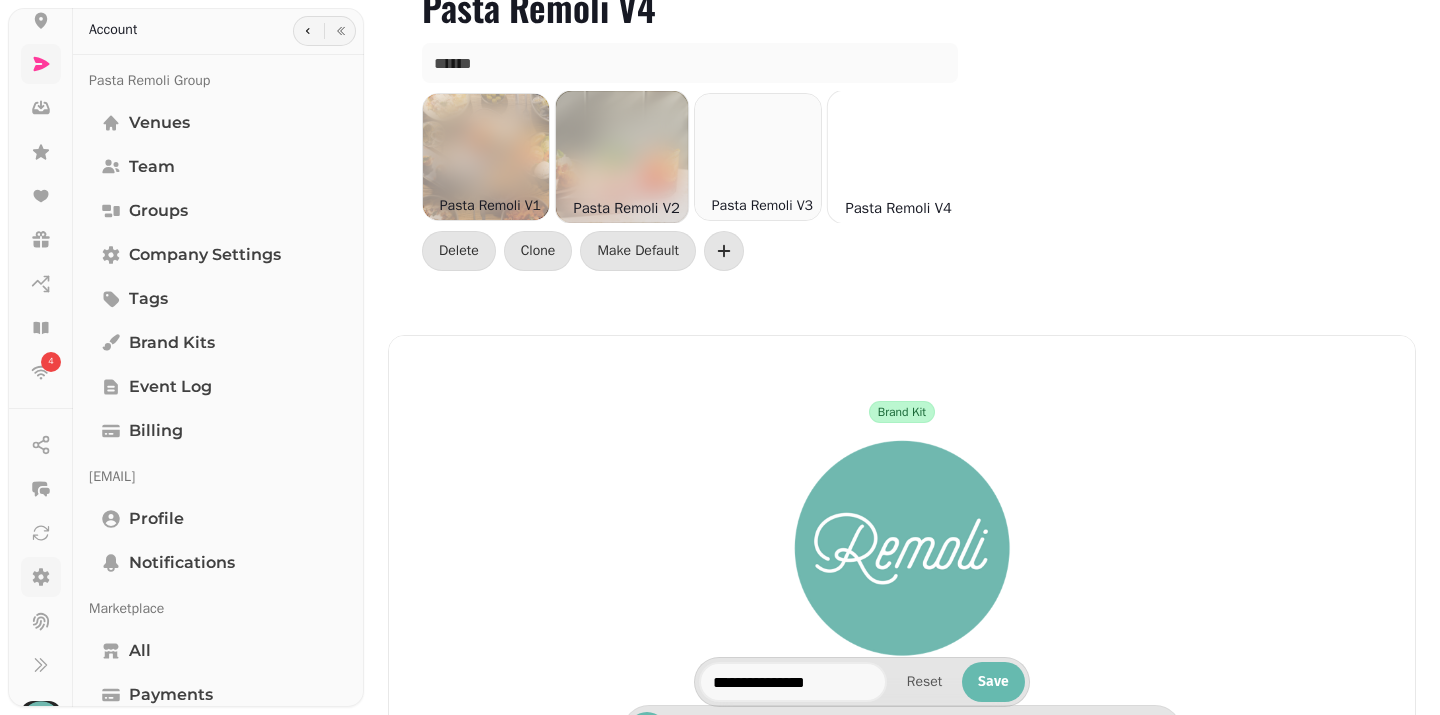 click at bounding box center [622, 157] 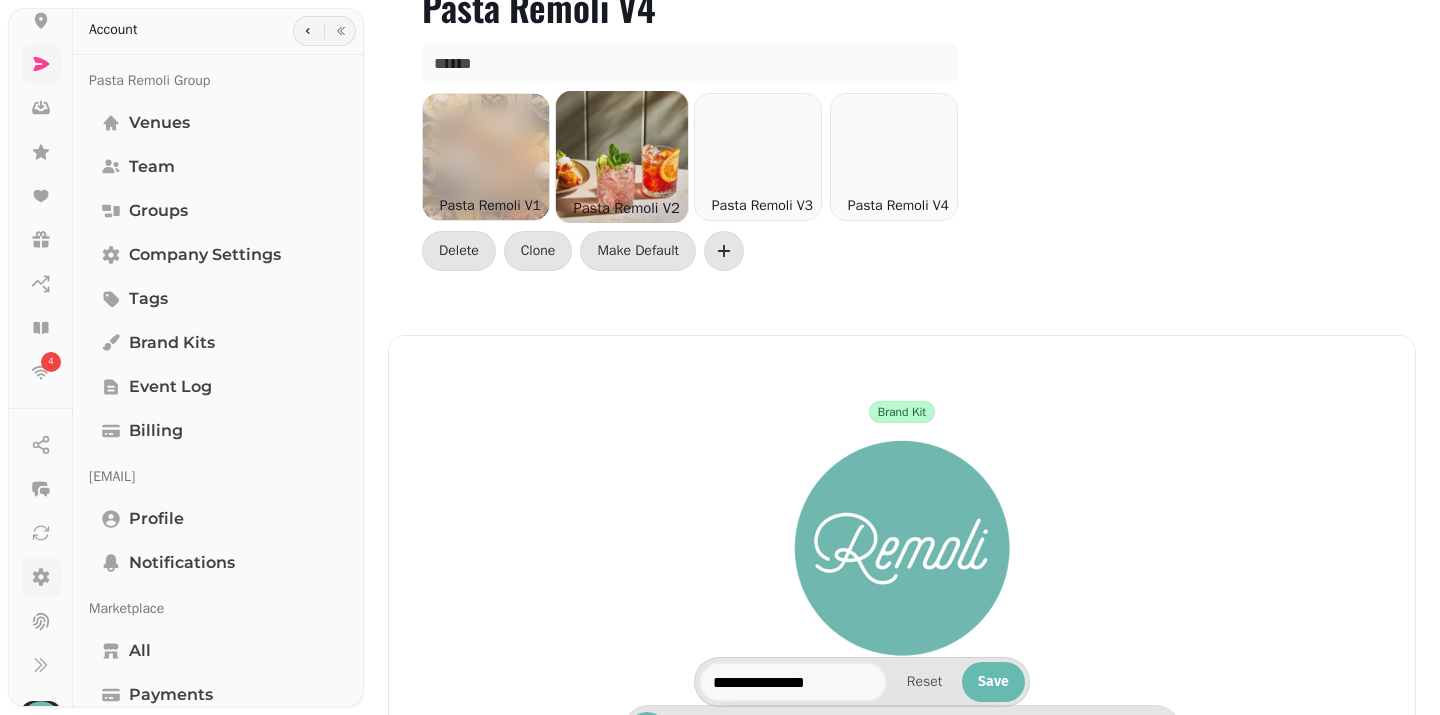 type on "**********" 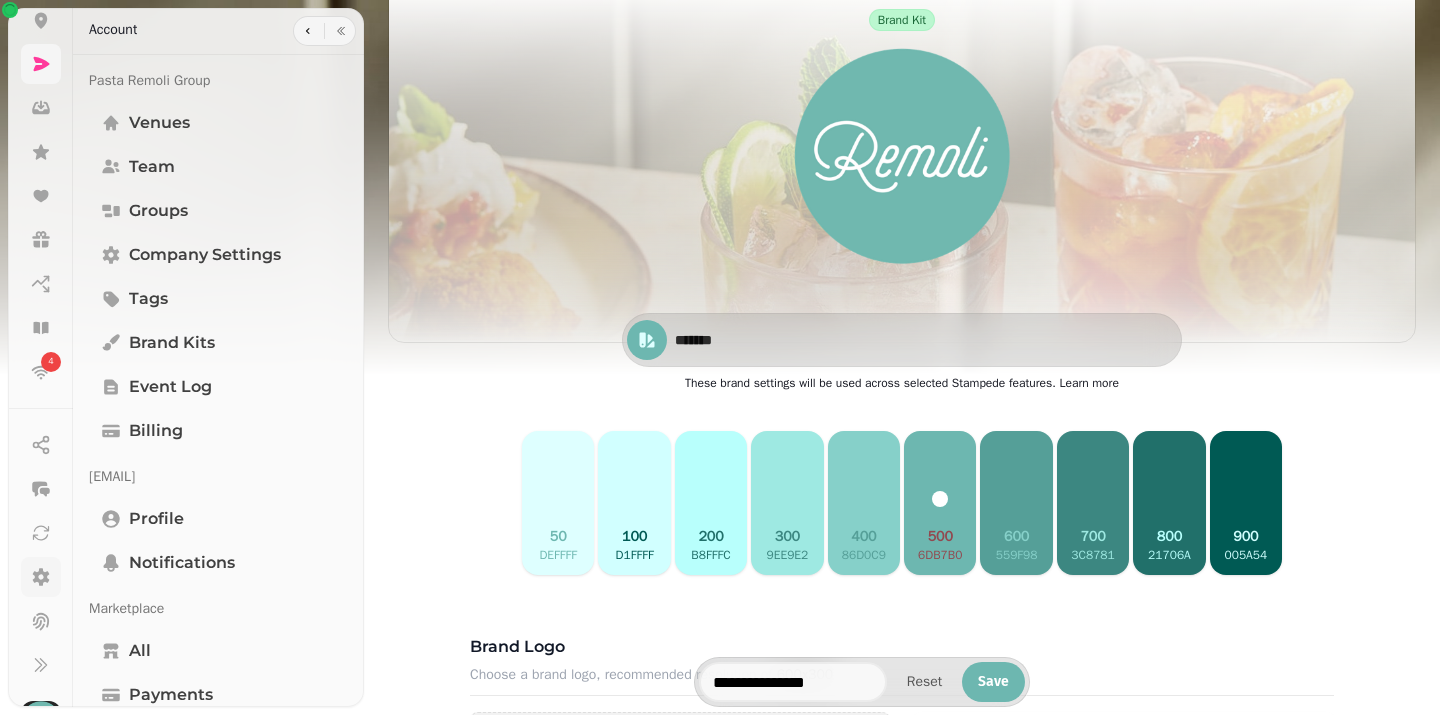 scroll, scrollTop: 49, scrollLeft: 0, axis: vertical 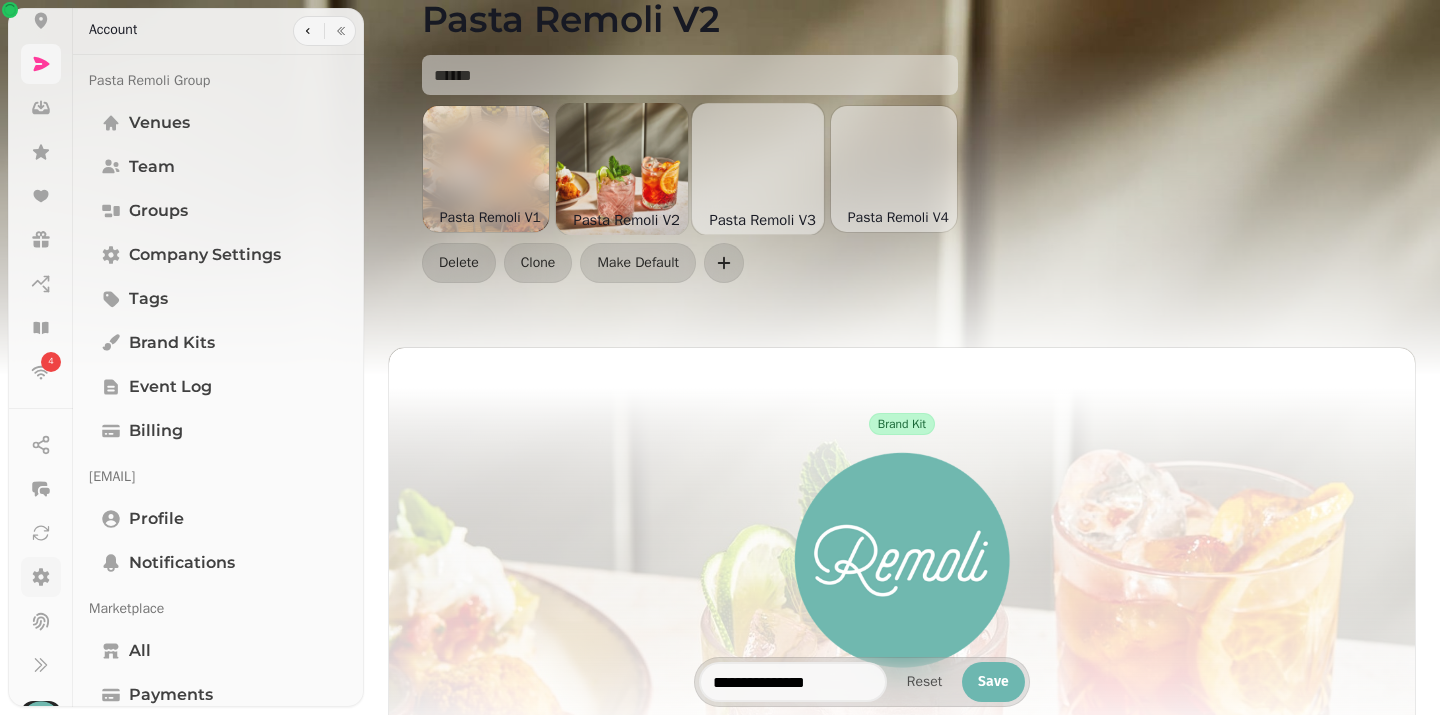 click at bounding box center (758, 169) 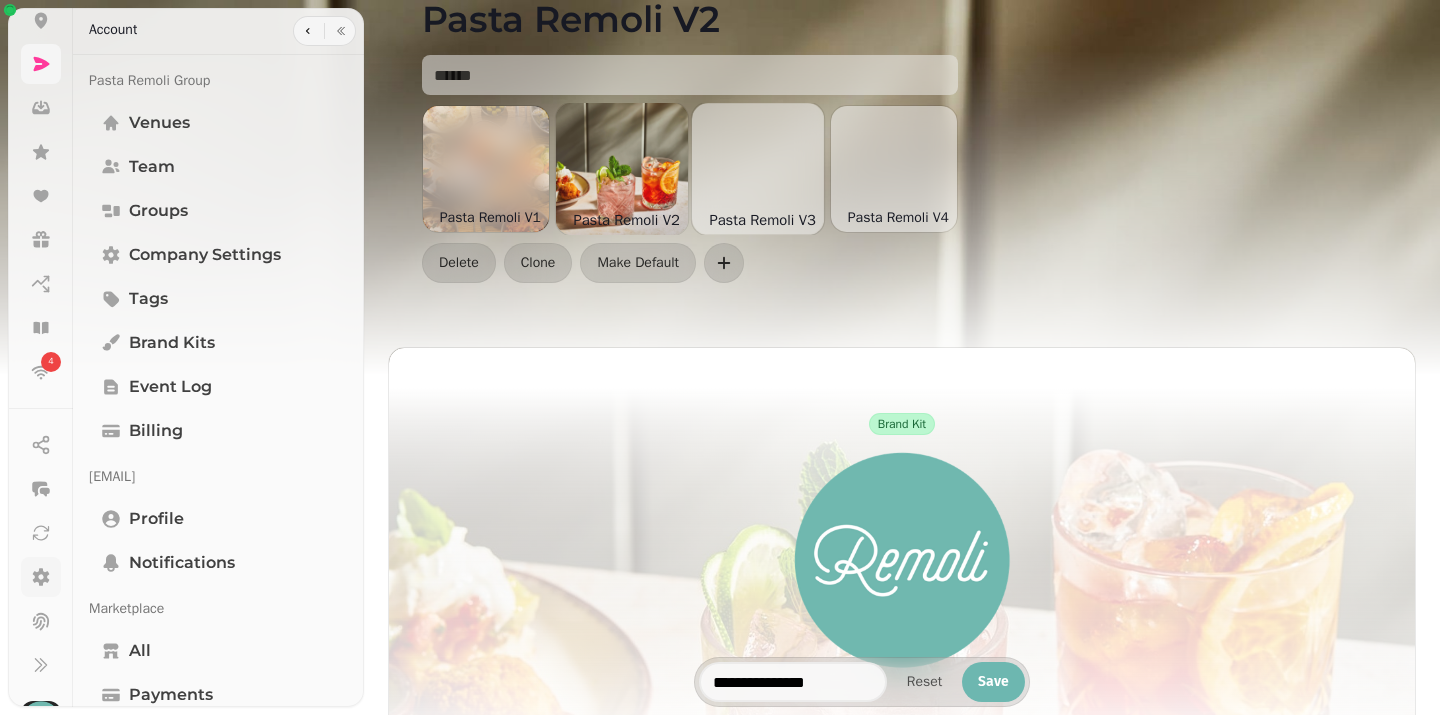 type on "**********" 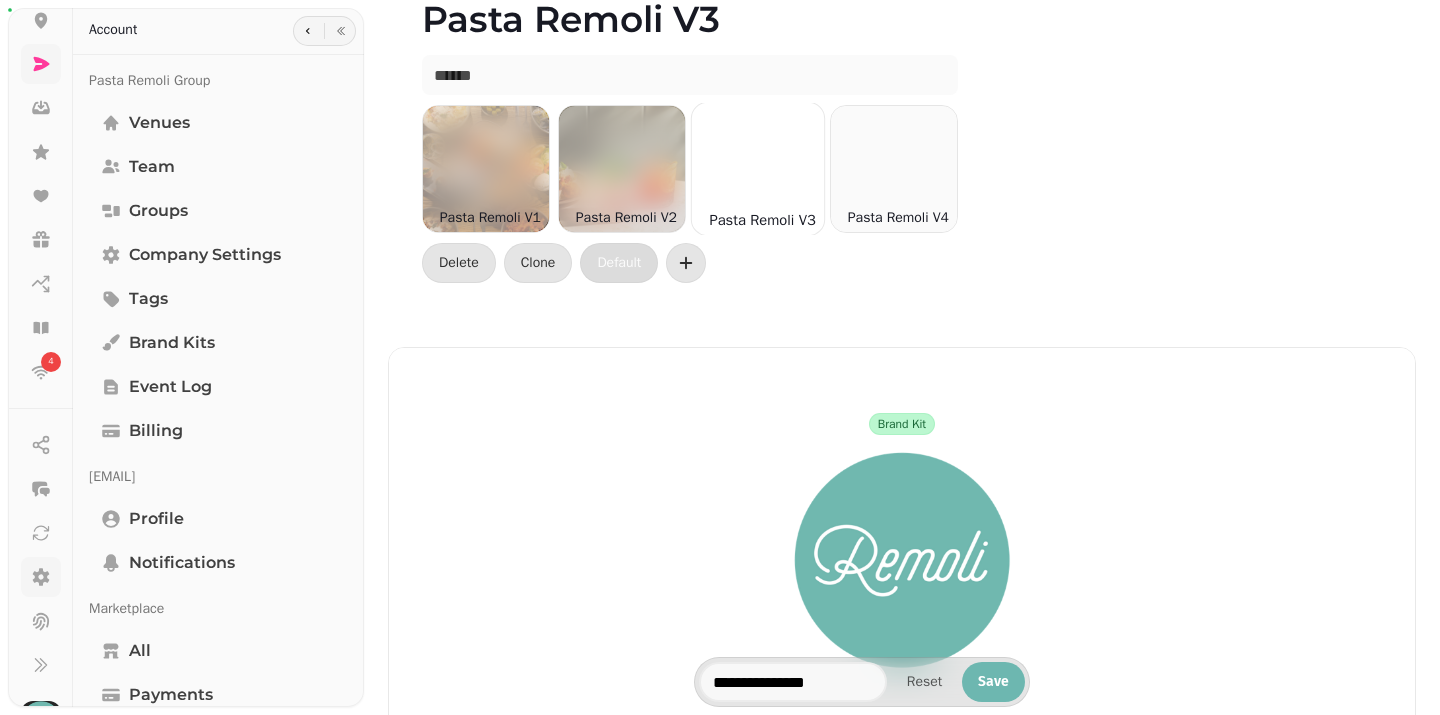 scroll, scrollTop: 0, scrollLeft: 0, axis: both 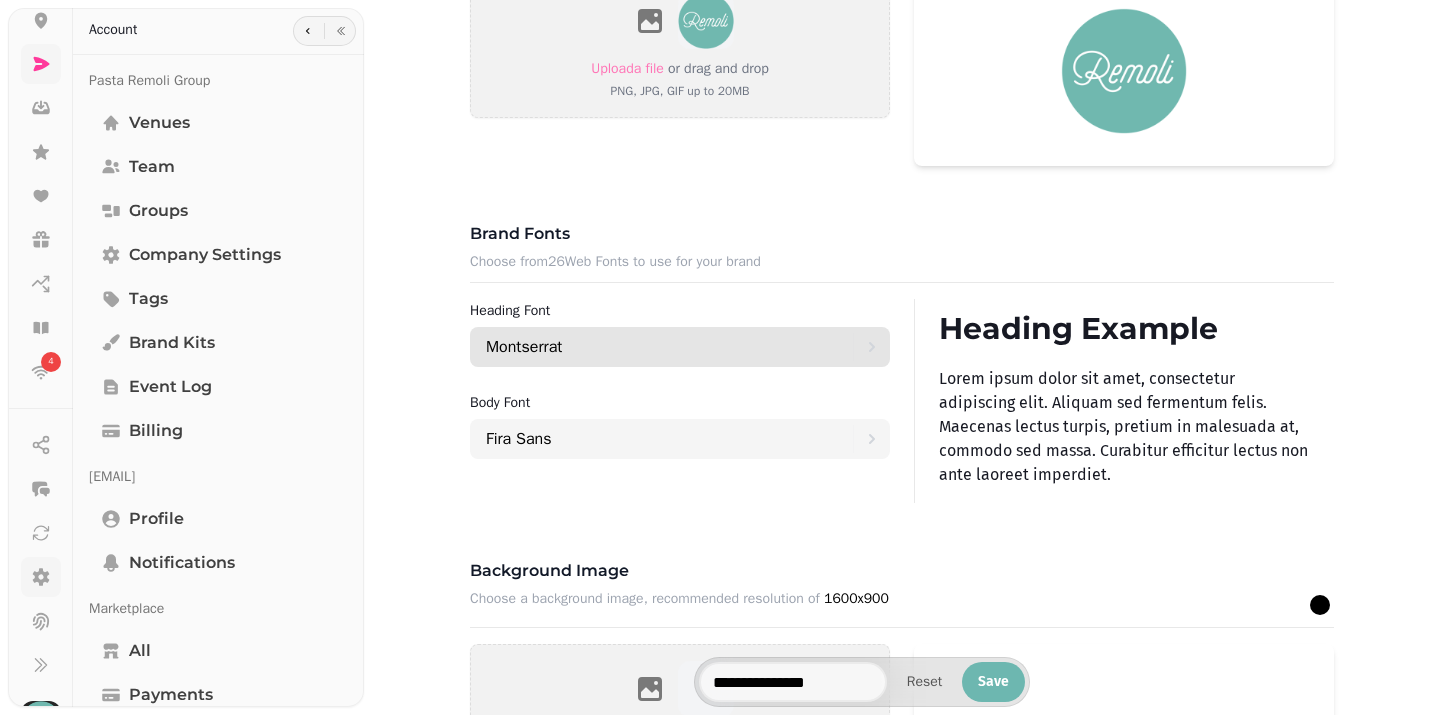 click on "Montserrat" at bounding box center (669, 347) 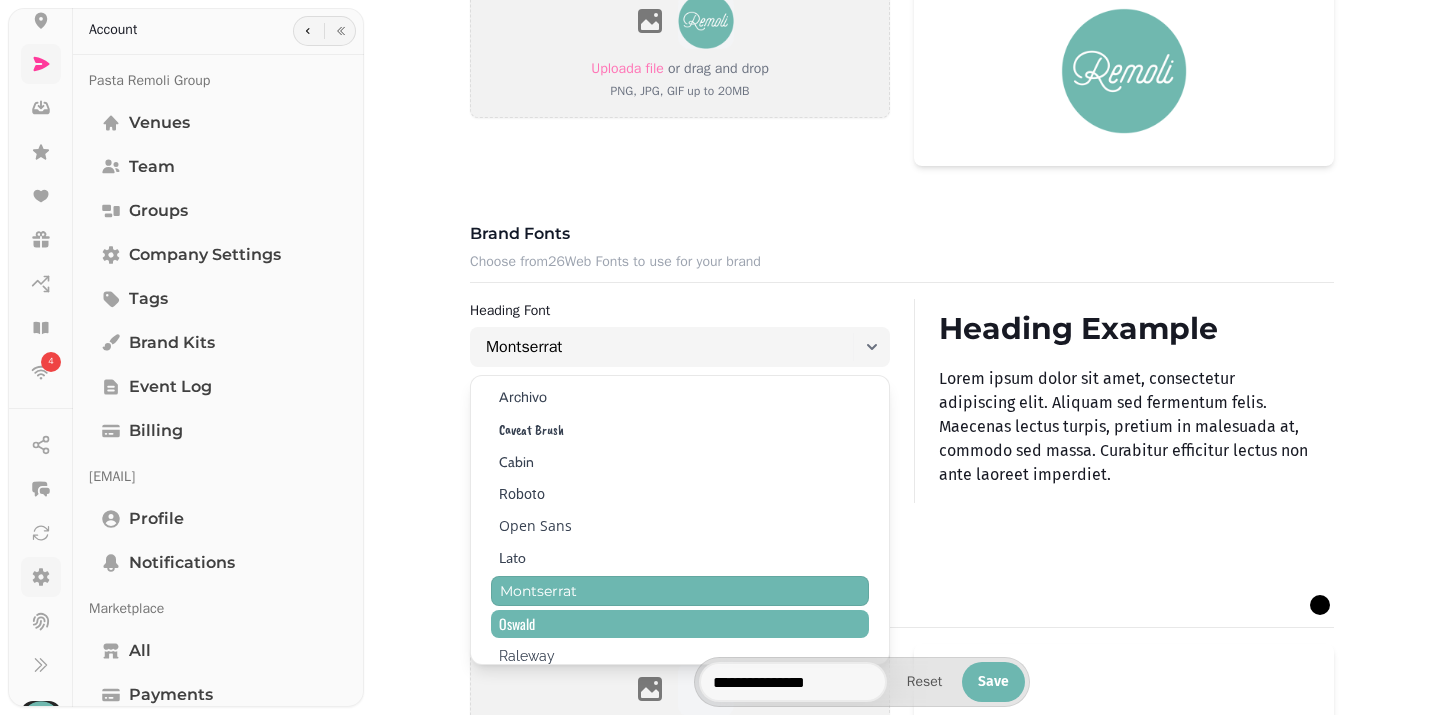 click on "Oswald" at bounding box center (680, 624) 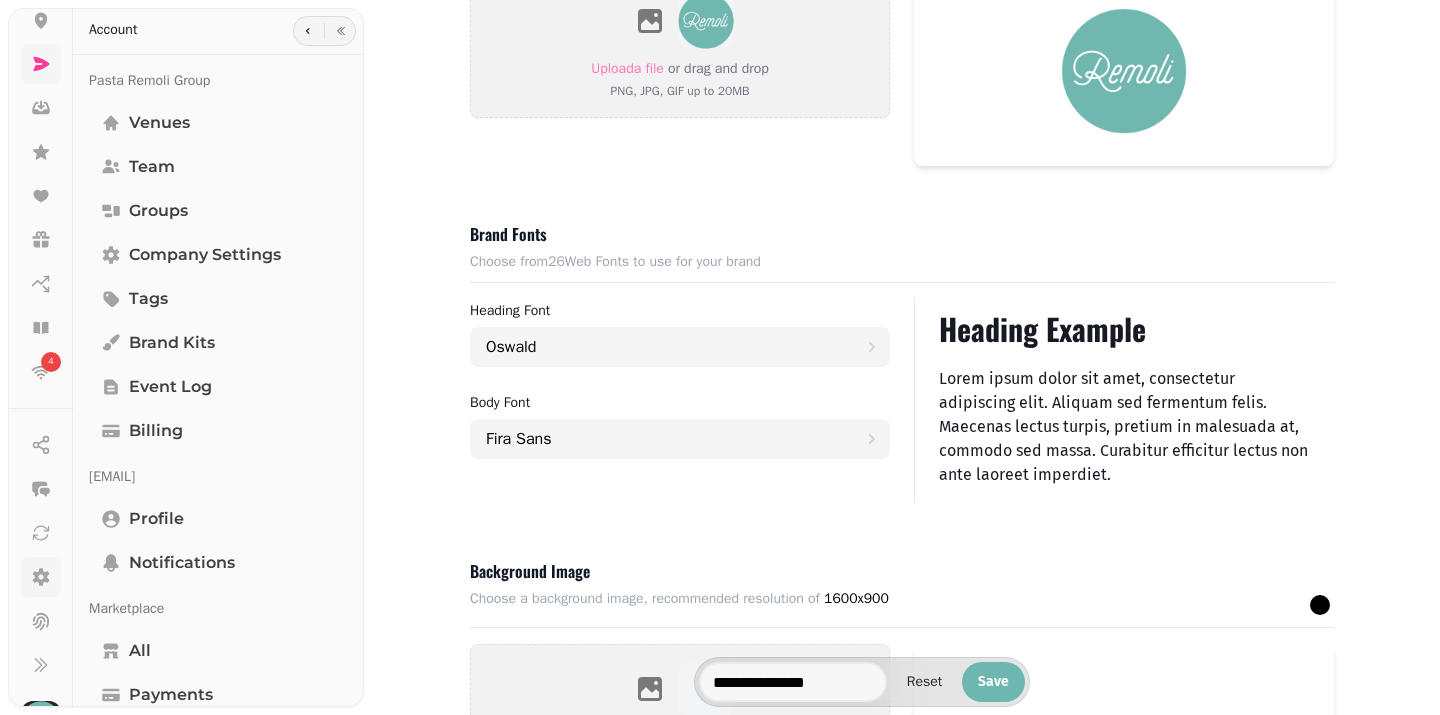 scroll, scrollTop: 1209, scrollLeft: 0, axis: vertical 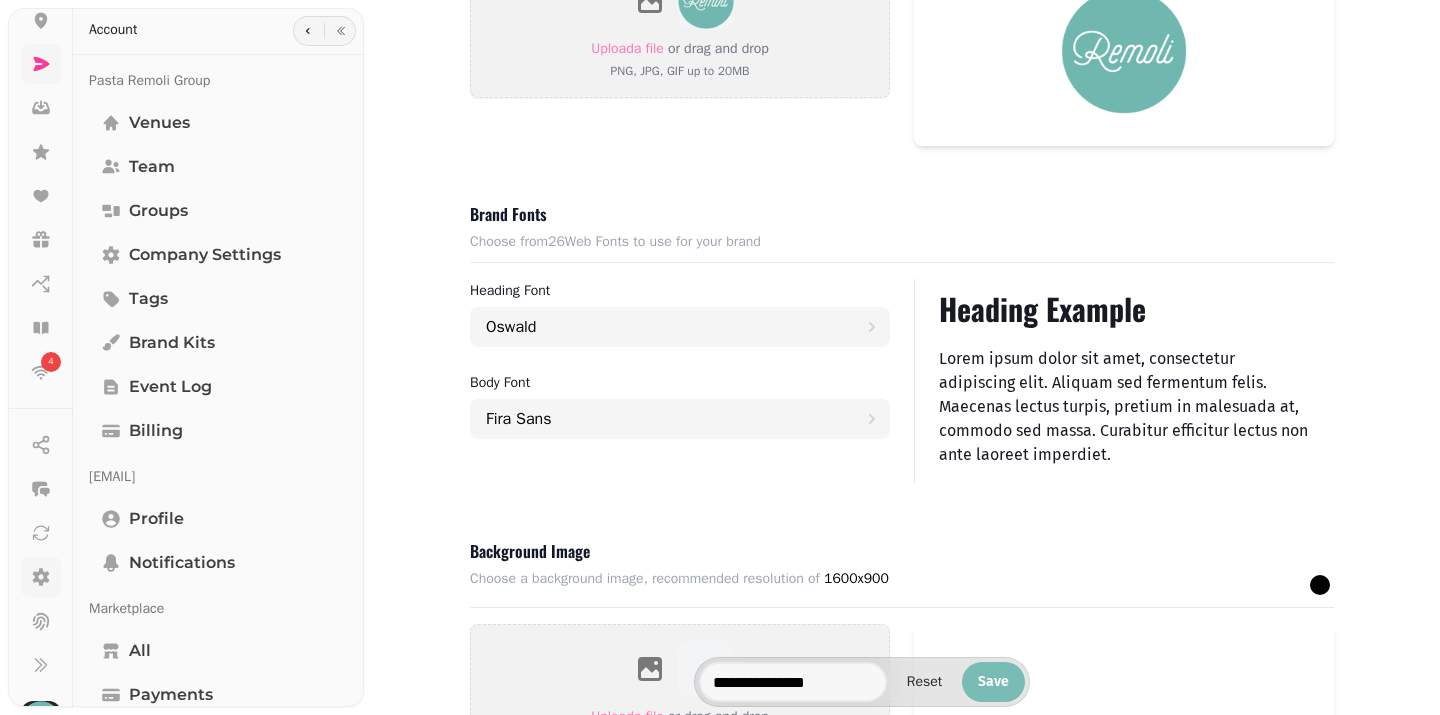 click on "Save" at bounding box center [993, 682] 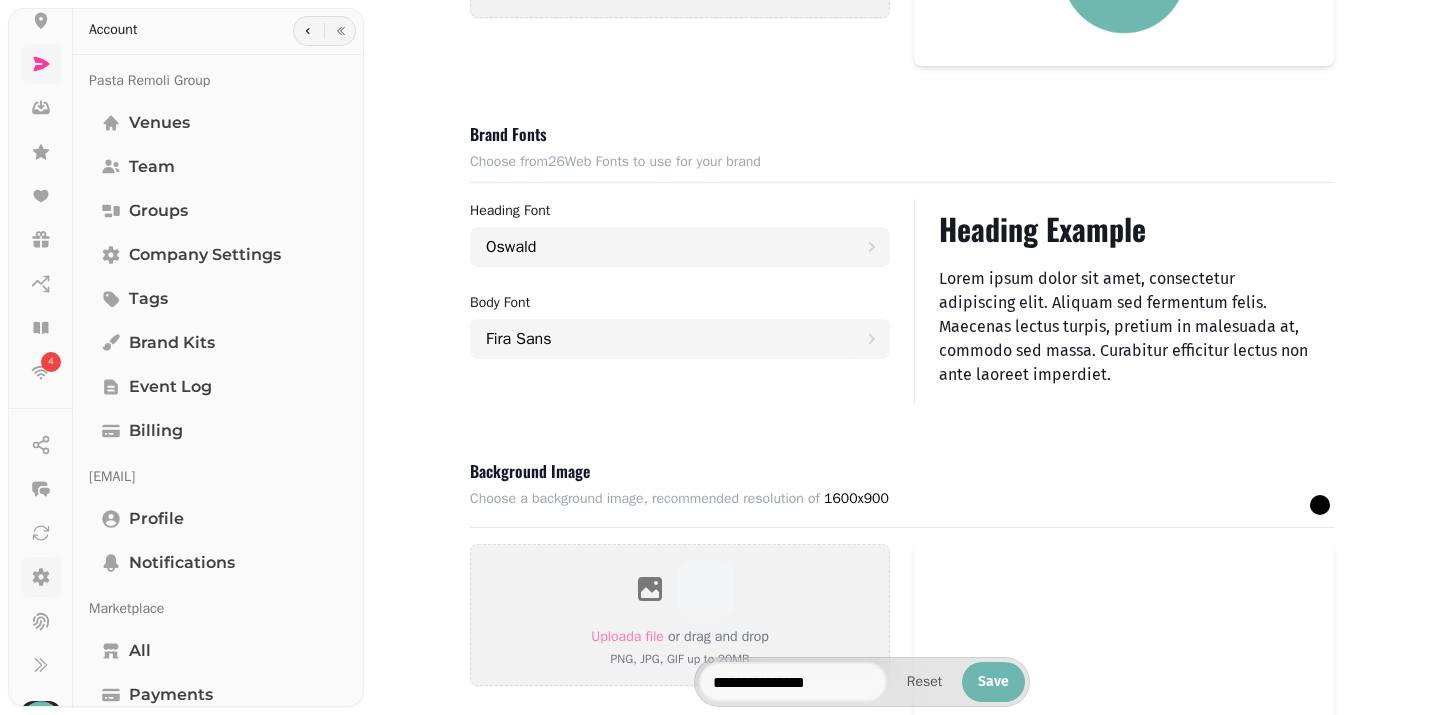 scroll, scrollTop: 1294, scrollLeft: 0, axis: vertical 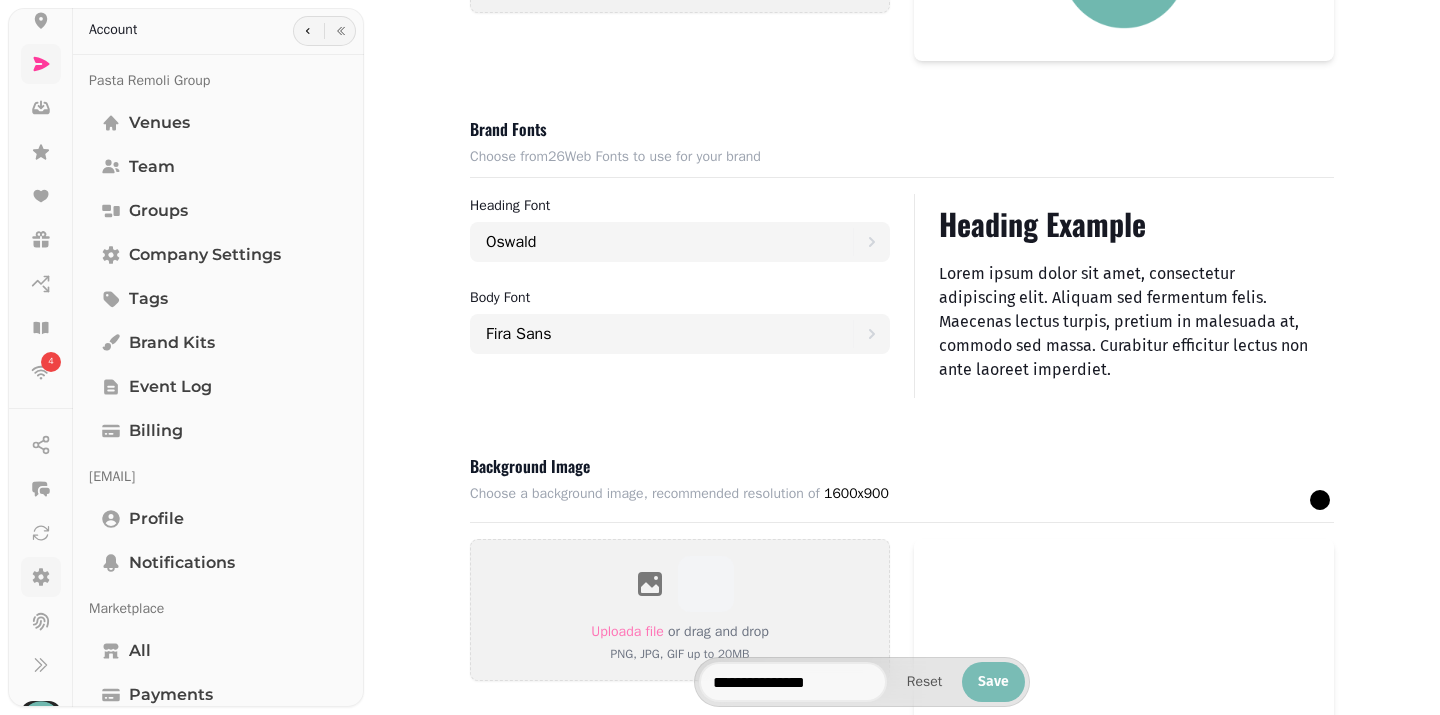 click on "Save" at bounding box center (993, 682) 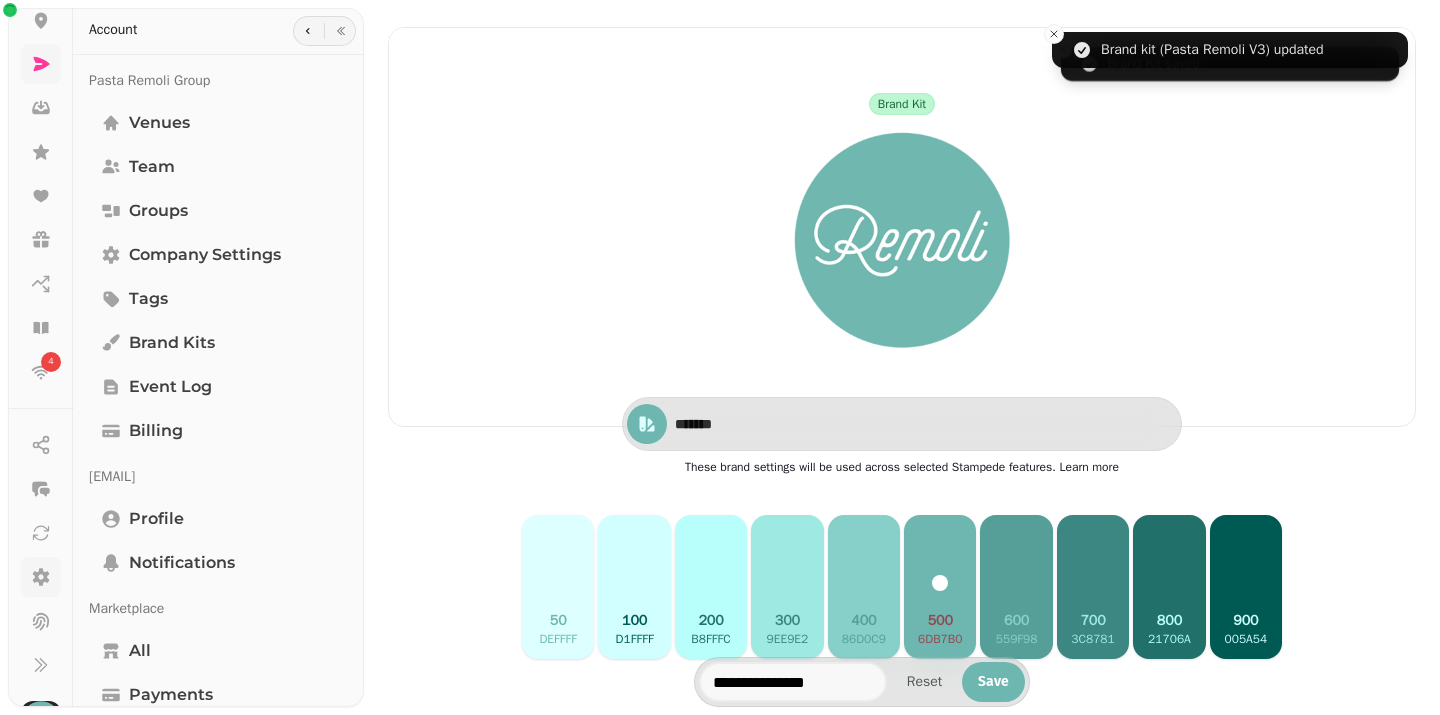 scroll, scrollTop: 0, scrollLeft: 0, axis: both 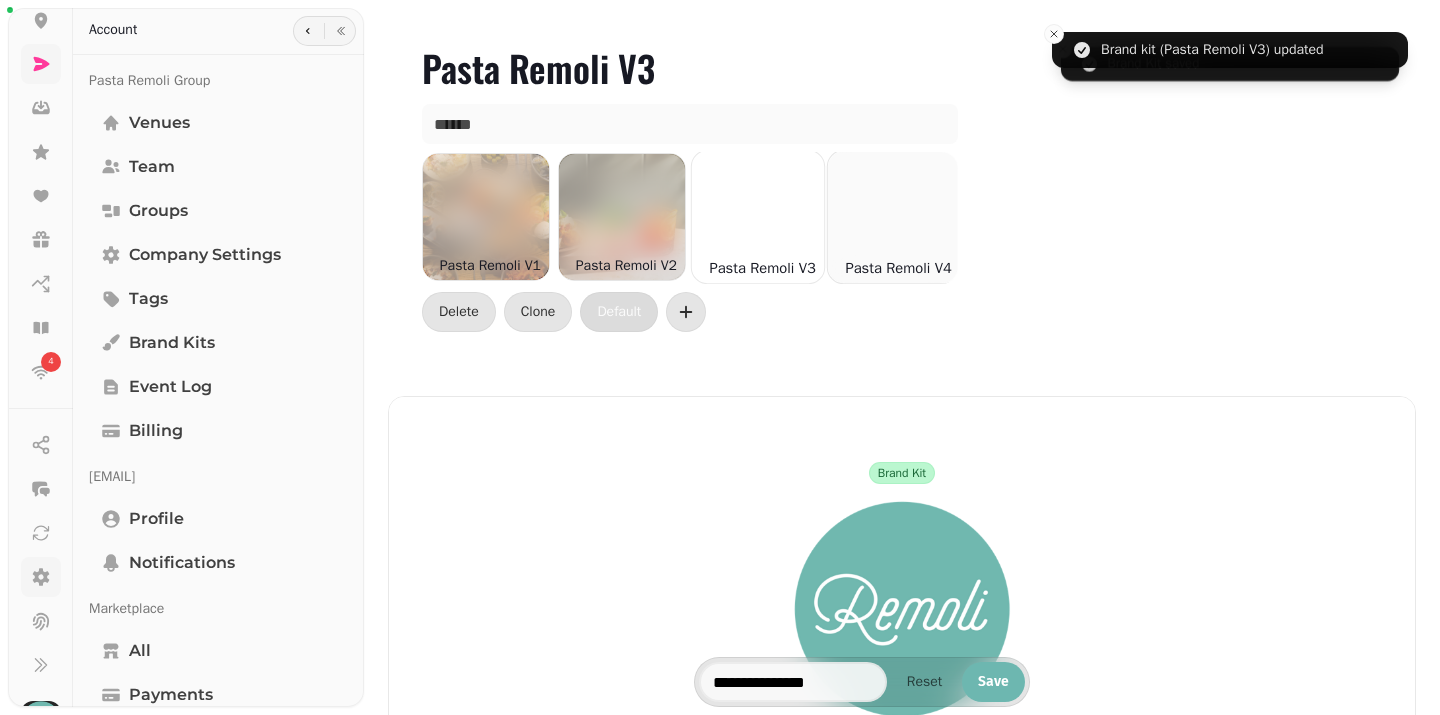 click at bounding box center (894, 217) 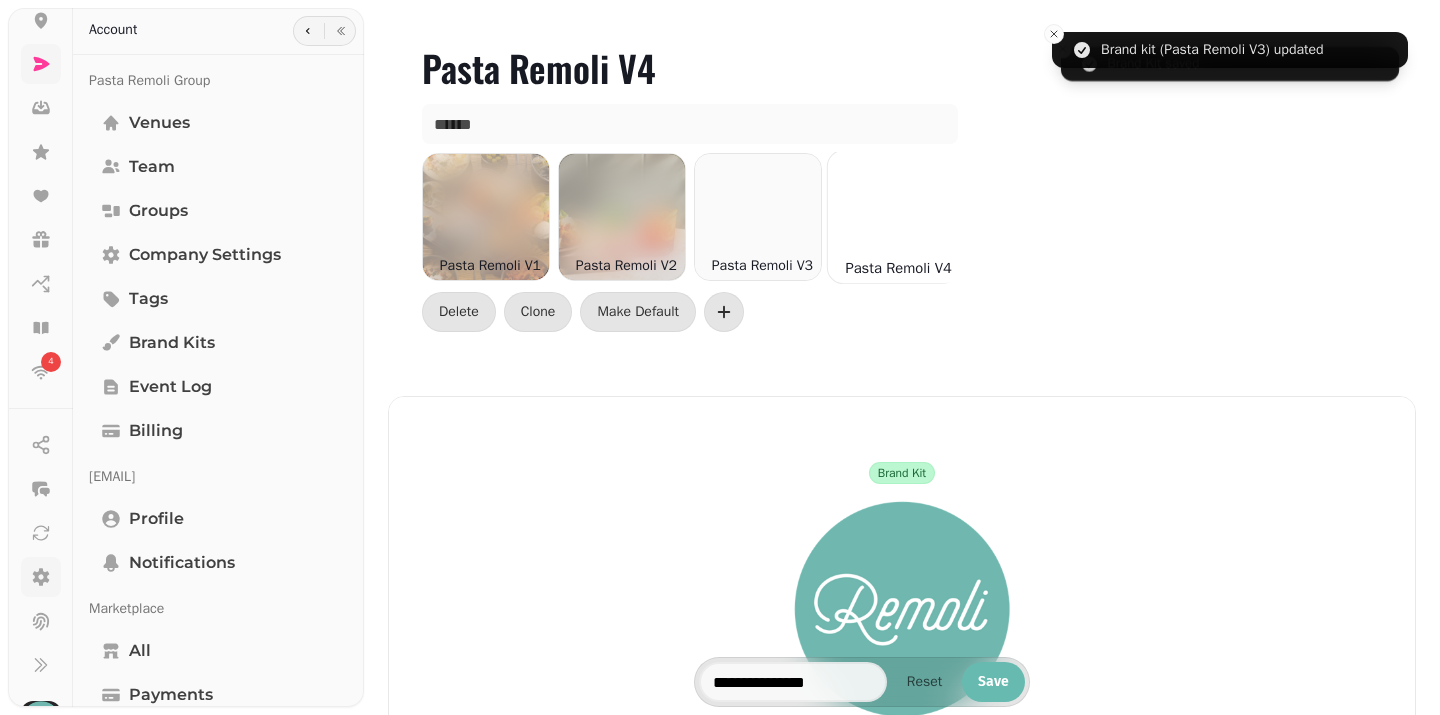scroll, scrollTop: 0, scrollLeft: 2, axis: horizontal 